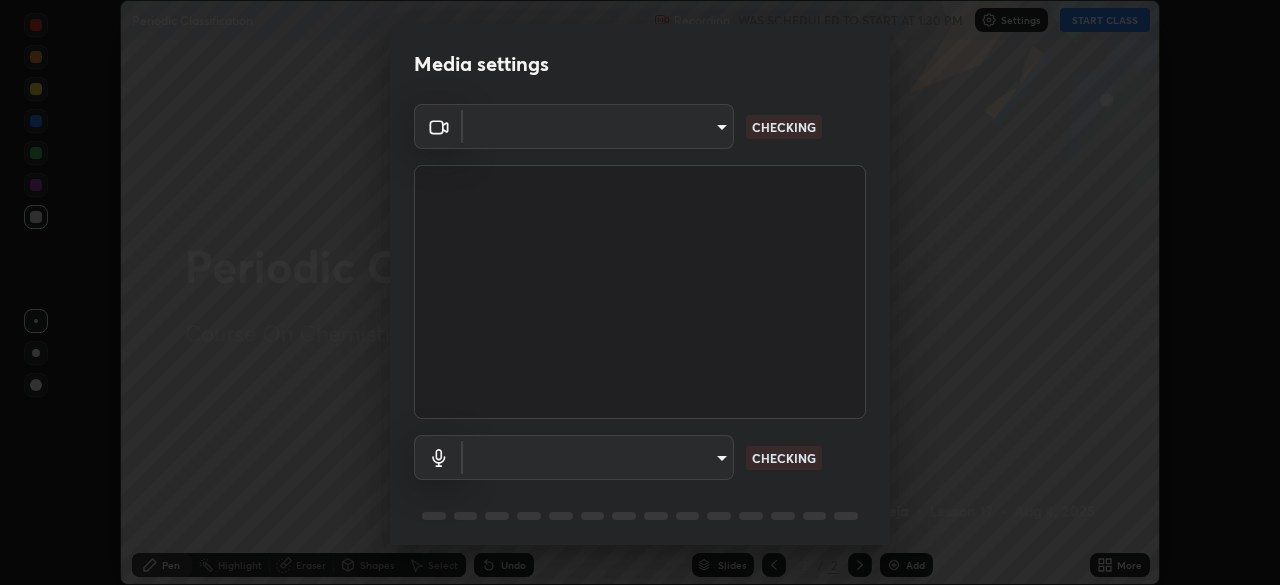 scroll, scrollTop: 0, scrollLeft: 0, axis: both 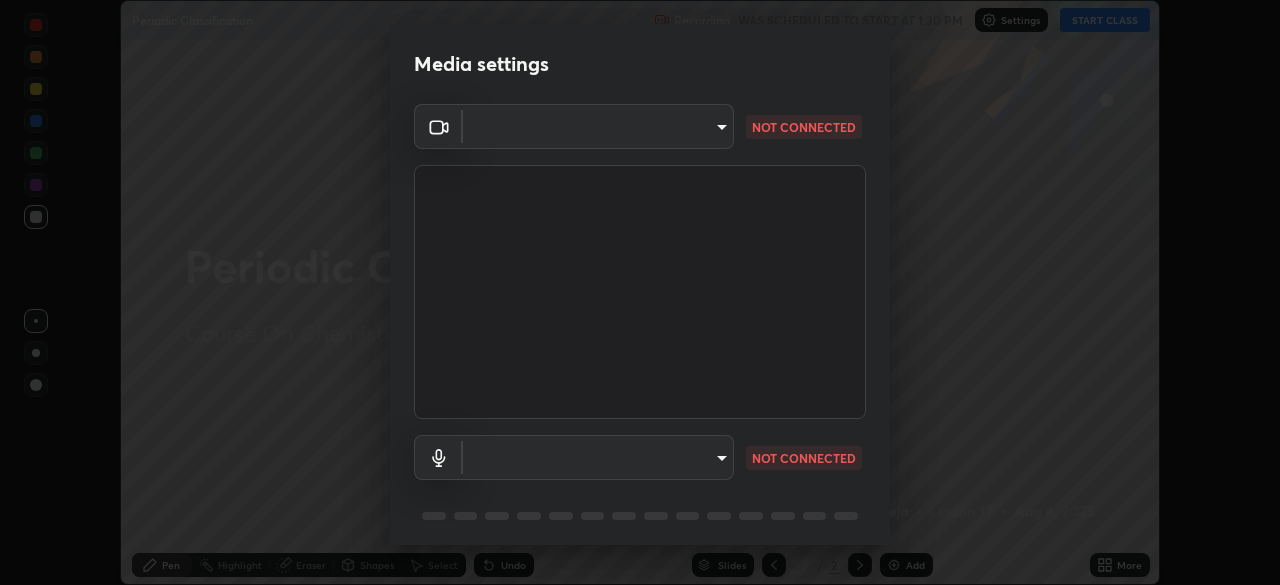 type on "09f294524f3521c037d78ee7cdb71511b6c9344afeed810a356f0d23342d5398" 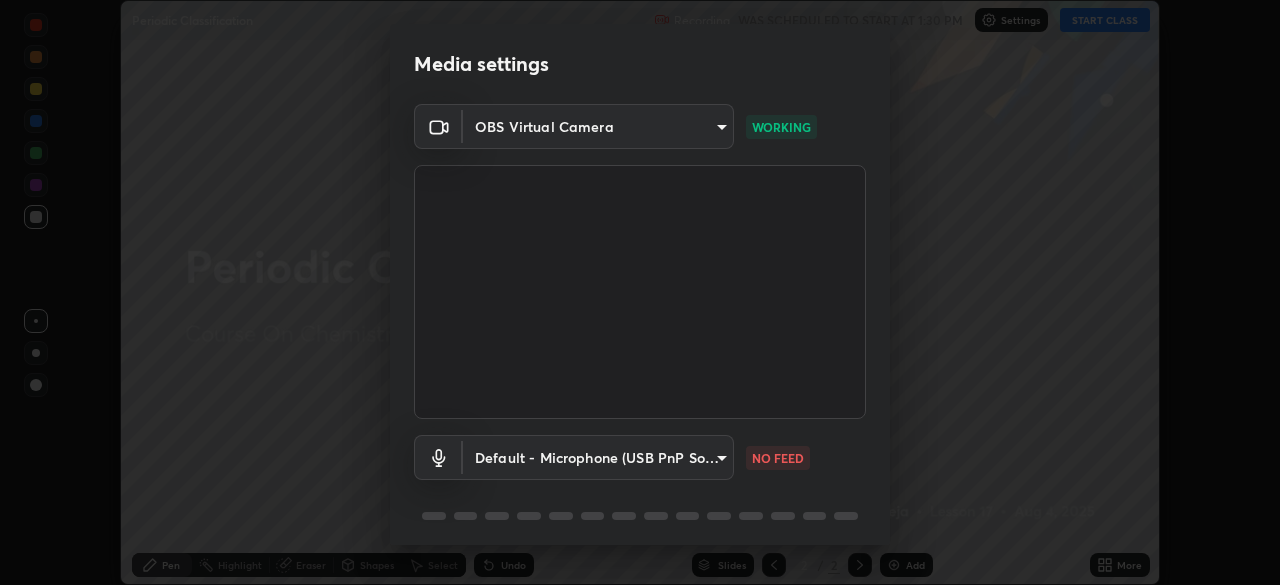 click on "Erase all Periodic Classification Recording WAS SCHEDULED TO START AT  1:30 PM Settings START CLASS Setting up your live class Periodic Classification • L17 of Course On Chemistry for NEET Conquer 2 2026 [FIRST] [LAST] Pen Highlight Eraser Shapes Select Undo Slides 2 / 2 Add More No doubts shared Encourage your learners to ask a doubt for better clarity Report an issue Reason for reporting Buffering Chat not working Audio - Video sync issue Educator video quality low ​ Attach an image Report Media settings OBS Virtual Camera [HASH] WORKING Default - Microphone (USB PnP Sound Device) default NO FEED 1 / 5 Next" at bounding box center [640, 292] 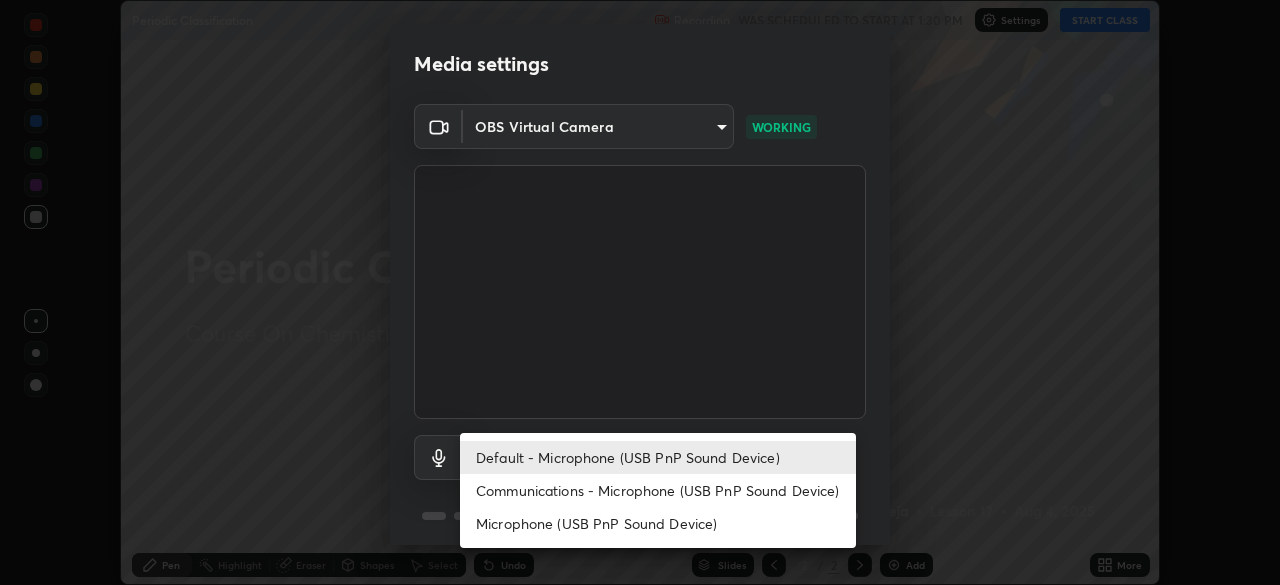 click on "Communications - Microphone (USB PnP Sound Device)" at bounding box center [658, 490] 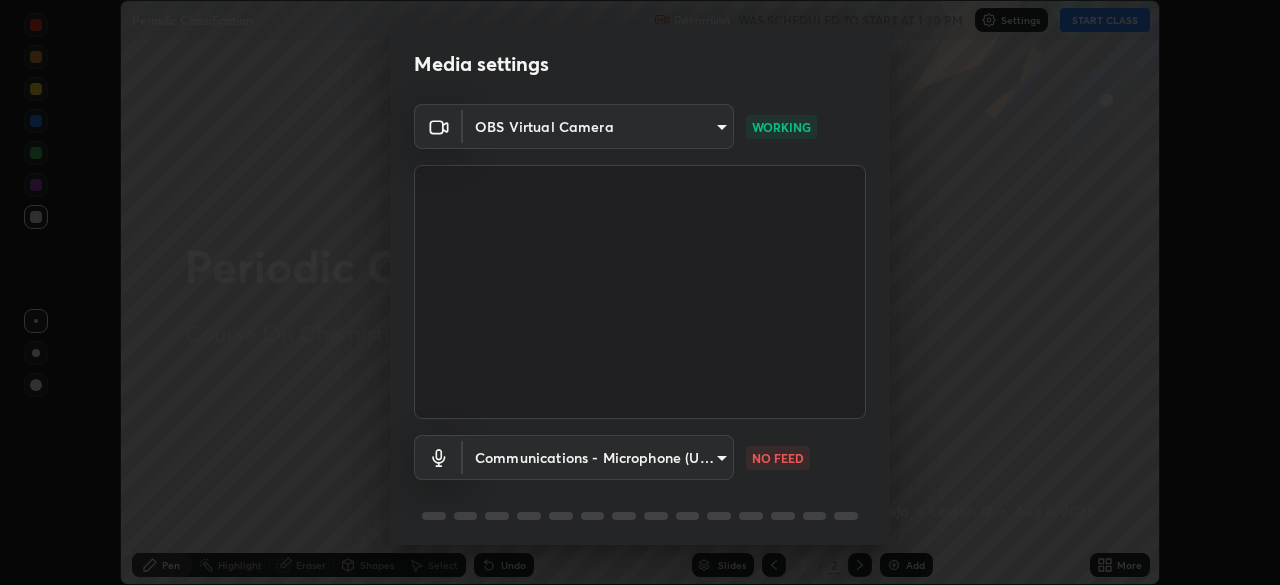 click on "Erase all Periodic Classification Recording WAS SCHEDULED TO START AT  1:30 PM Settings START CLASS Setting up your live class Periodic Classification • L17 of Course On Chemistry for NEET Conquer 2 2026 [FIRST] [LAST] Pen Highlight Eraser Shapes Select Undo Slides 2 / 2 Add More No doubts shared Encourage your learners to ask a doubt for better clarity Report an issue Reason for reporting Buffering Chat not working Audio - Video sync issue Educator video quality low ​ Attach an image Report Media settings OBS Virtual Camera [HASH] WORKING Communications - Microphone (USB PnP Sound Device) communications NO FEED 1 / 5 Next Default - Microphone (USB PnP Sound Device) Communications - Microphone (USB PnP Sound Device) Microphone (USB PnP Sound Device)" at bounding box center [640, 292] 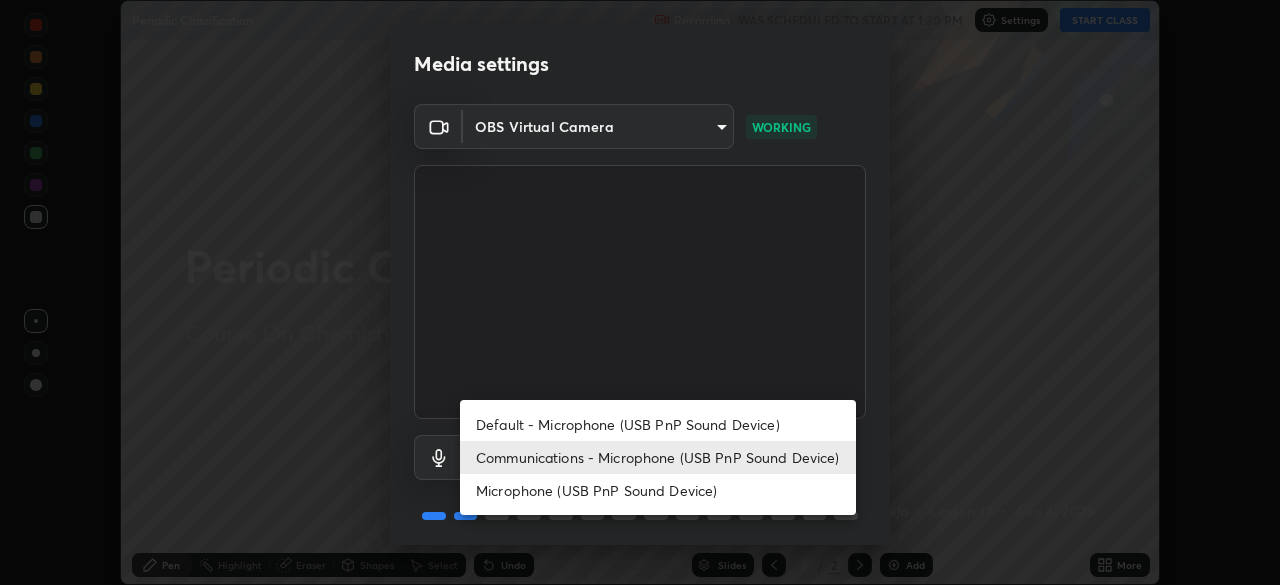 click on "Default - Microphone (USB PnP Sound Device)" at bounding box center (658, 424) 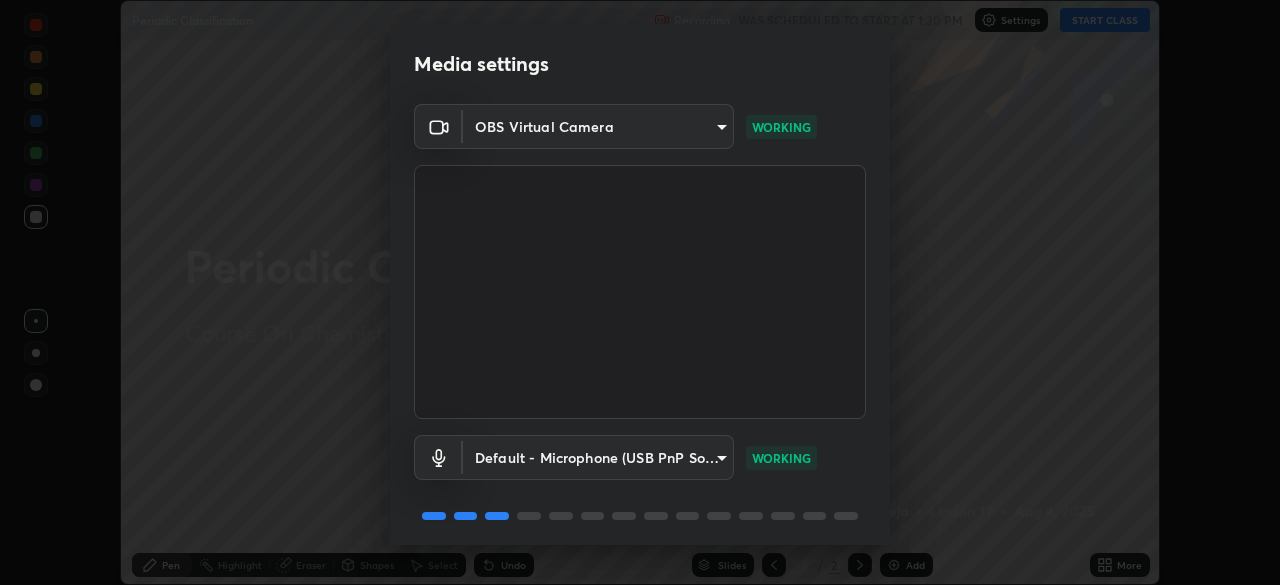 scroll, scrollTop: 71, scrollLeft: 0, axis: vertical 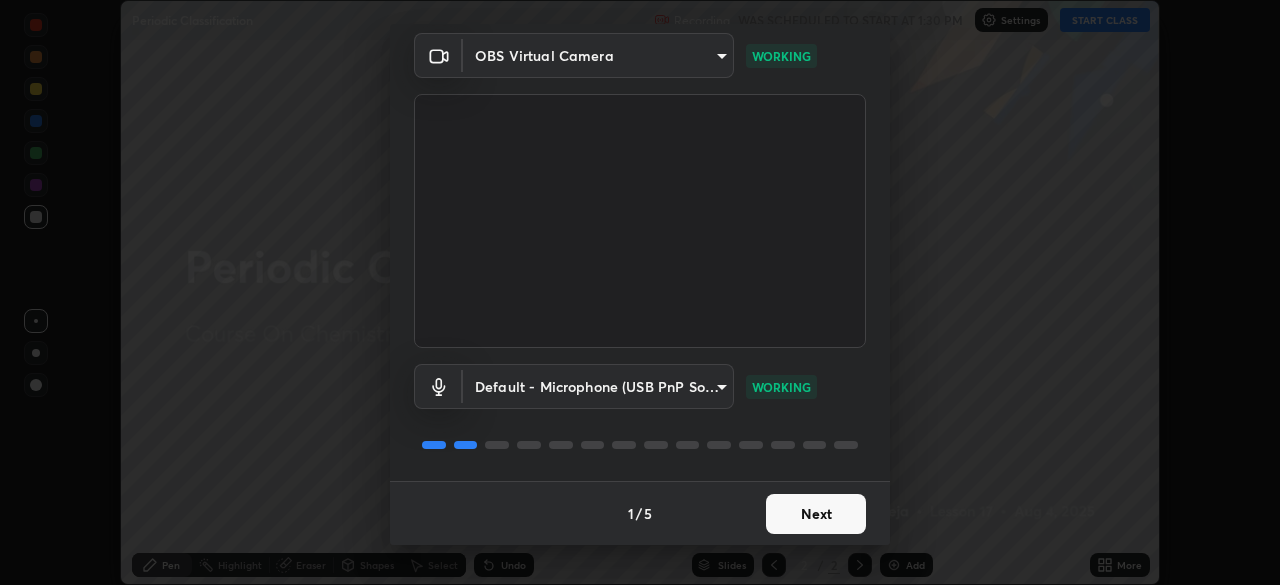 click on "Next" at bounding box center (816, 514) 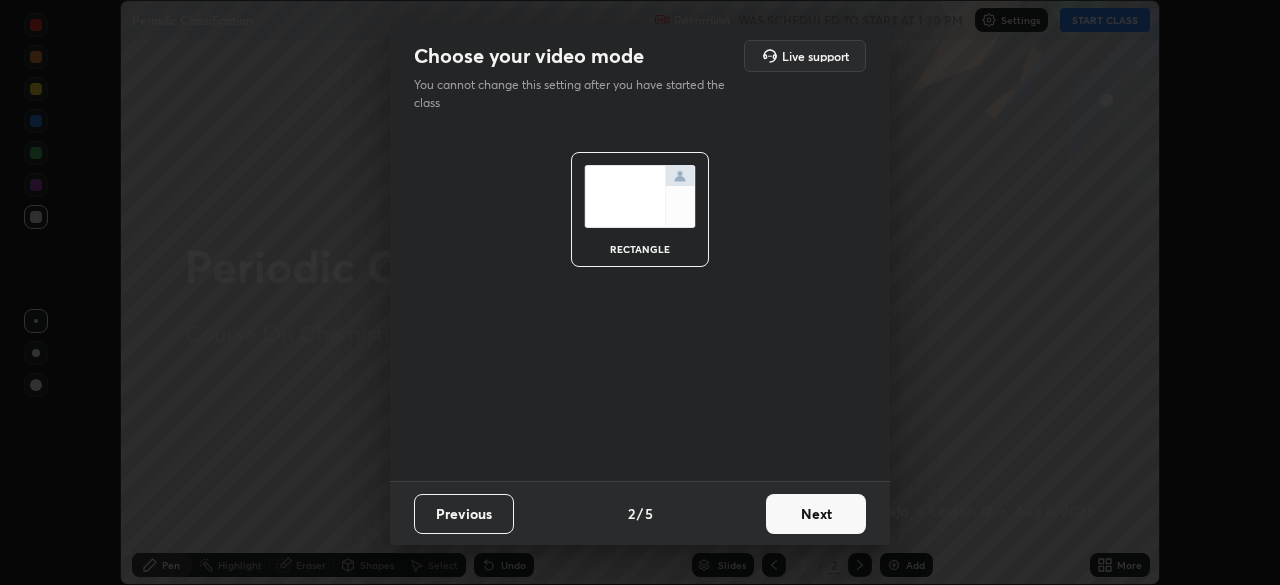 scroll, scrollTop: 0, scrollLeft: 0, axis: both 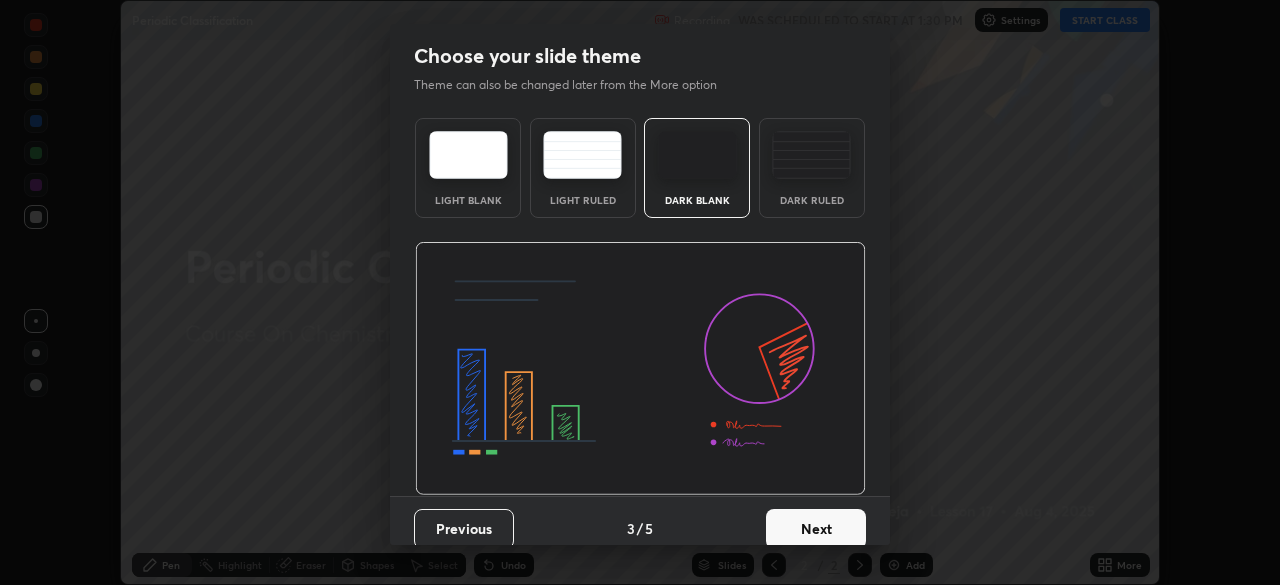 click at bounding box center [811, 155] 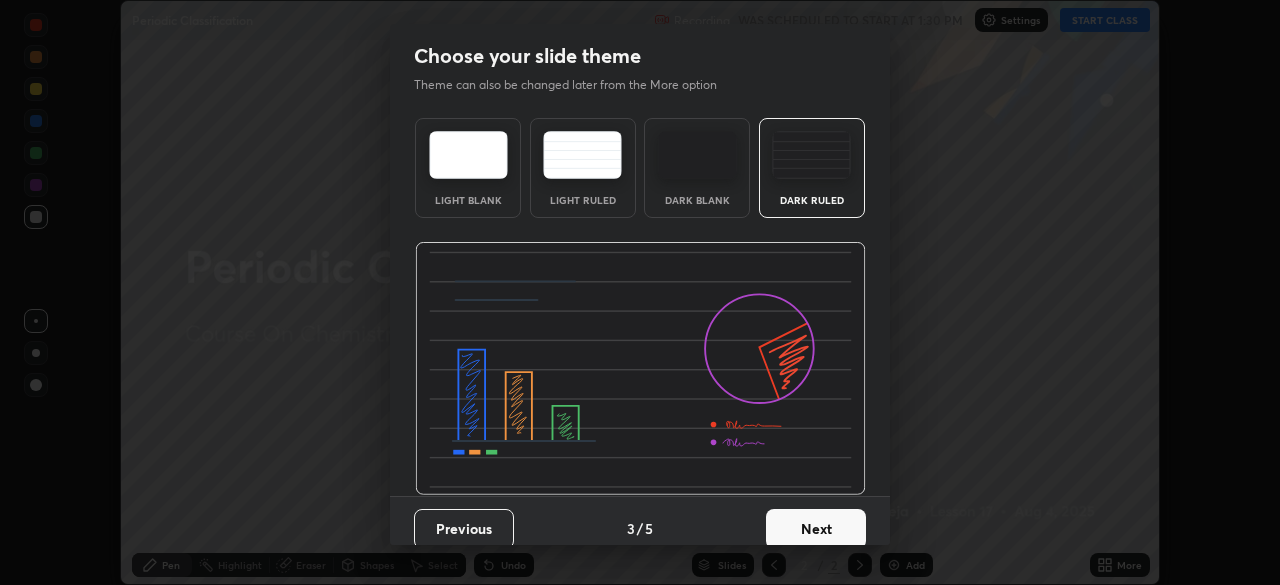scroll, scrollTop: 15, scrollLeft: 0, axis: vertical 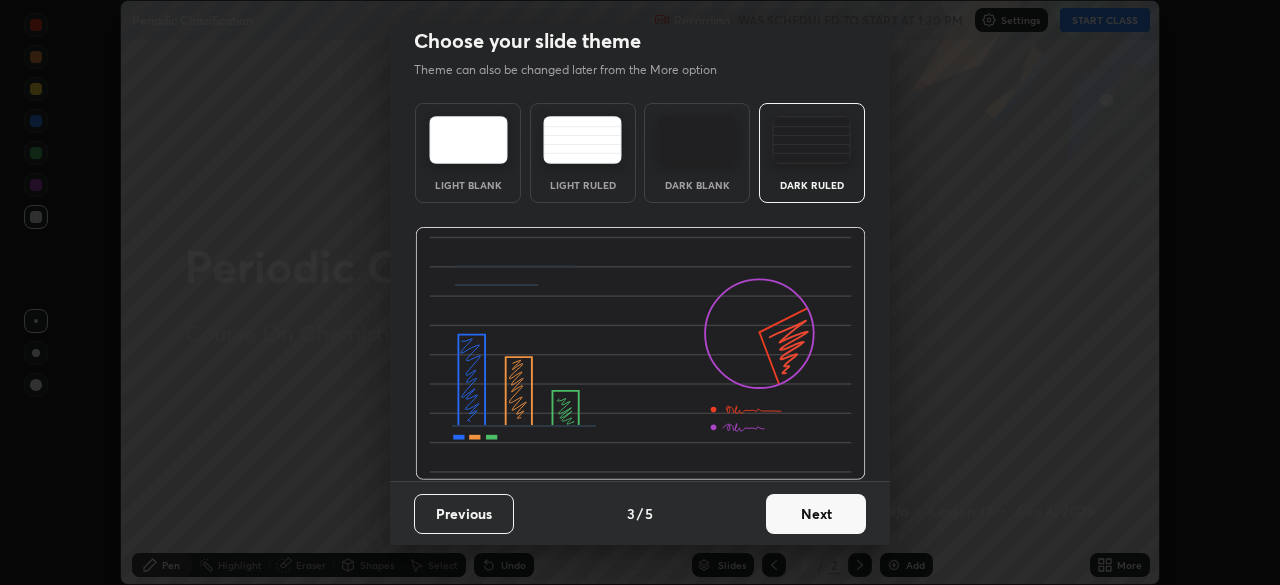 click on "Next" at bounding box center [816, 514] 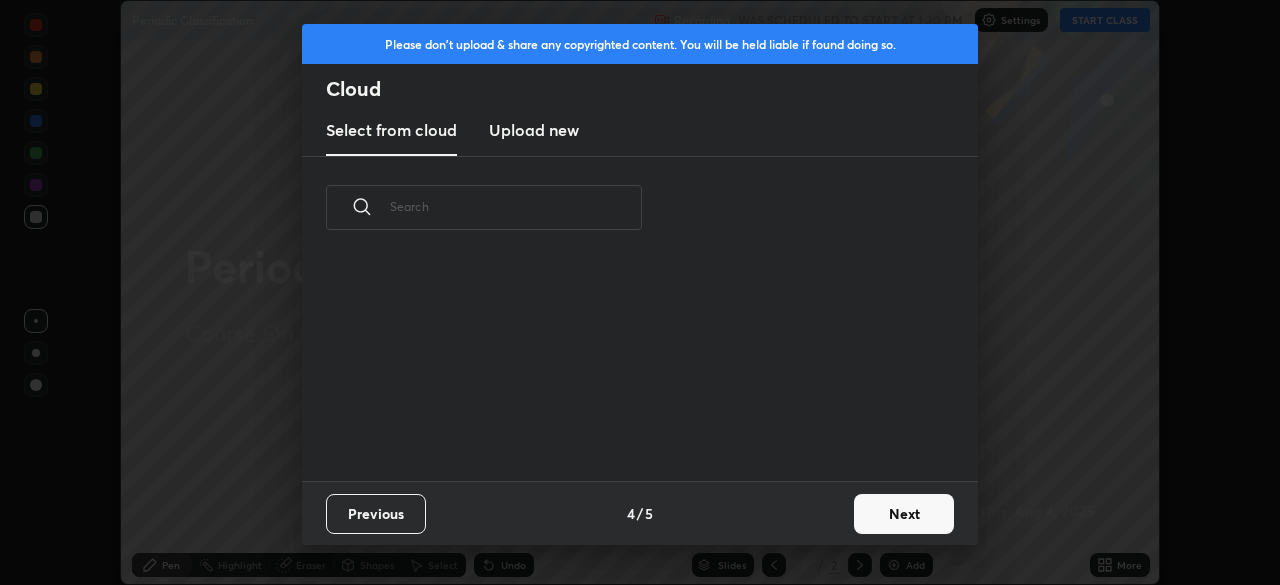 scroll, scrollTop: 0, scrollLeft: 0, axis: both 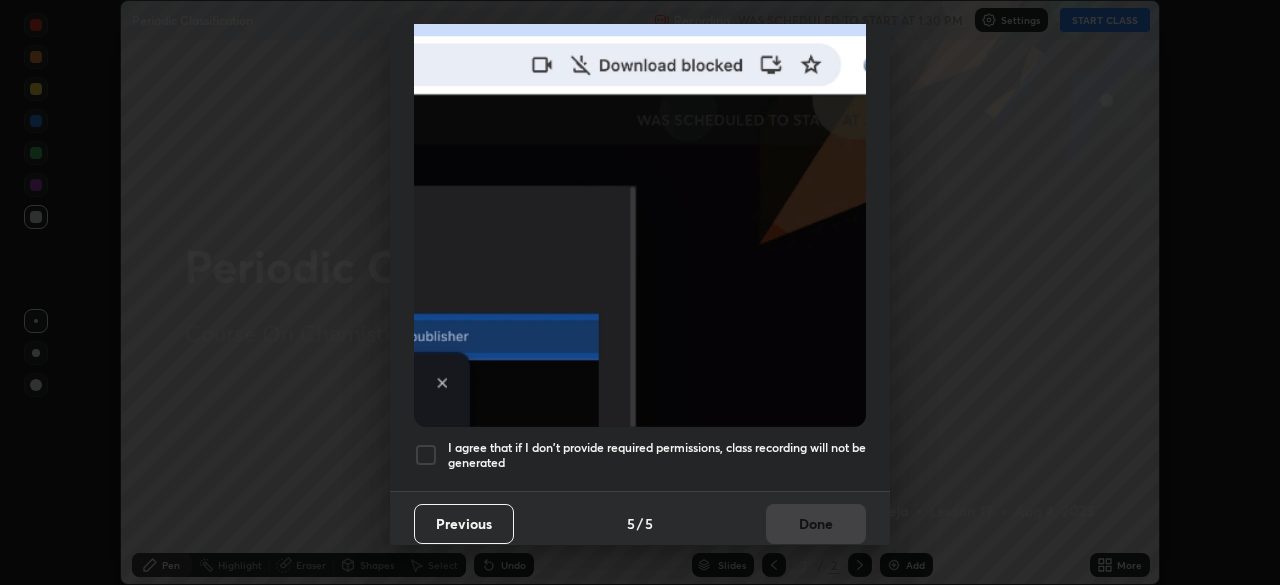 click on "I agree that if I don't provide required permissions, class recording will not be generated" at bounding box center [657, 455] 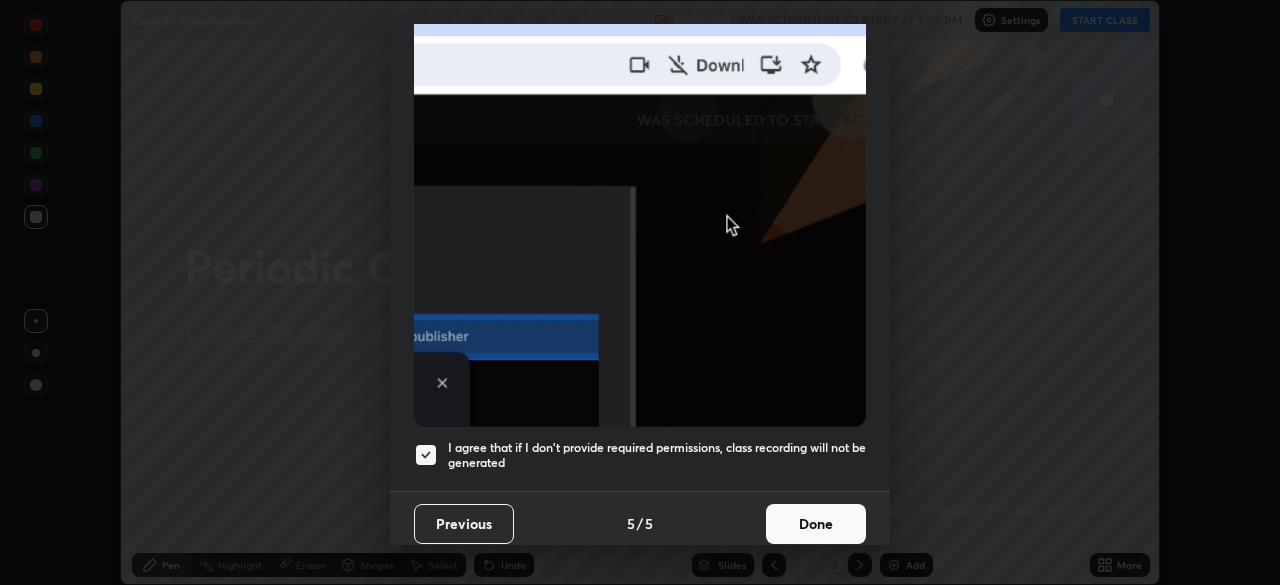 click on "Done" at bounding box center (816, 524) 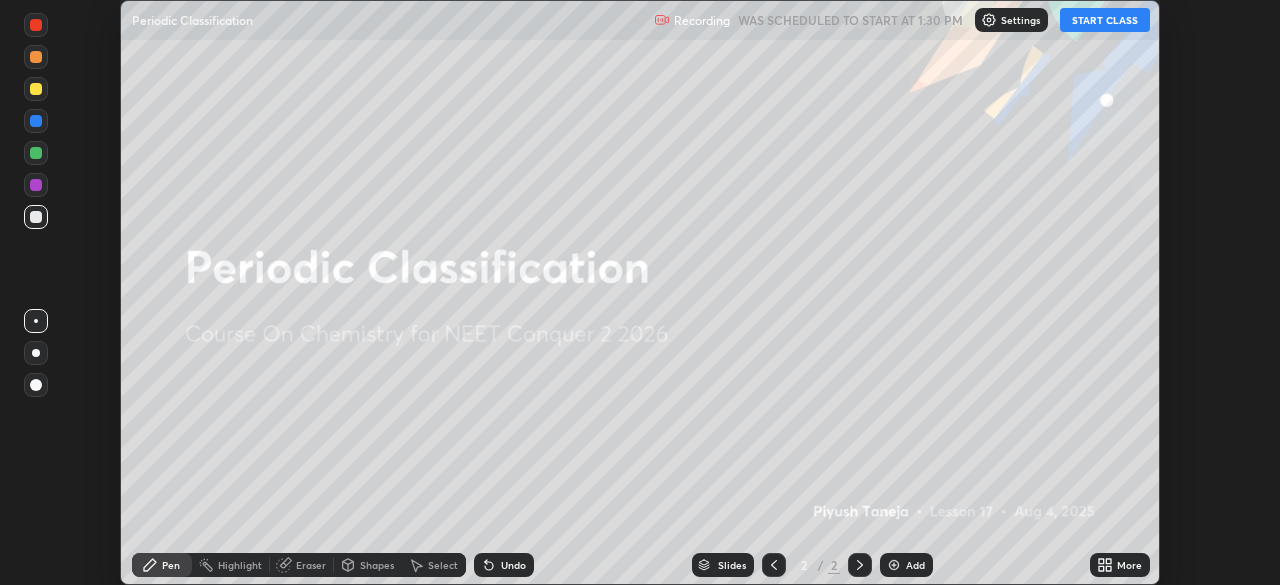 click on "START CLASS" at bounding box center (1105, 20) 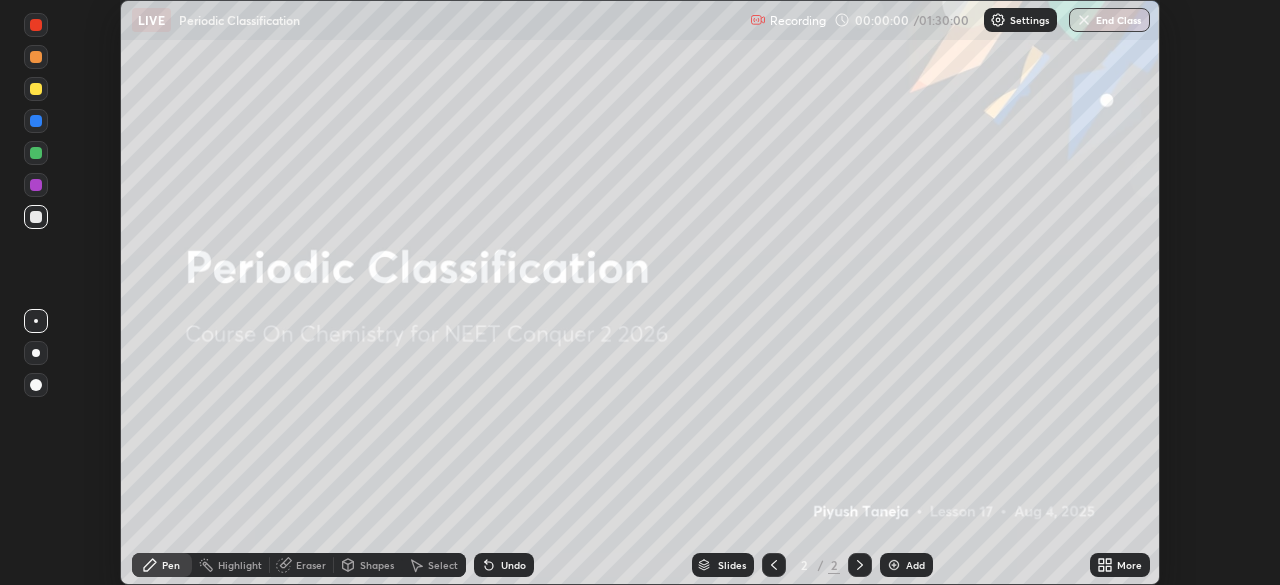 click 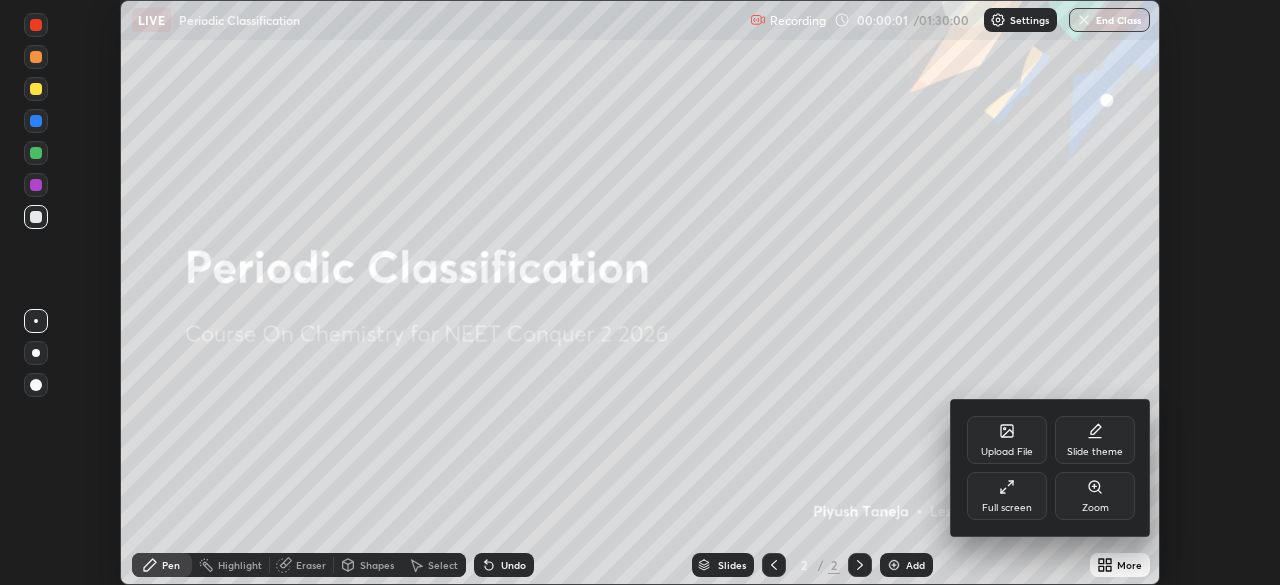 click at bounding box center [640, 292] 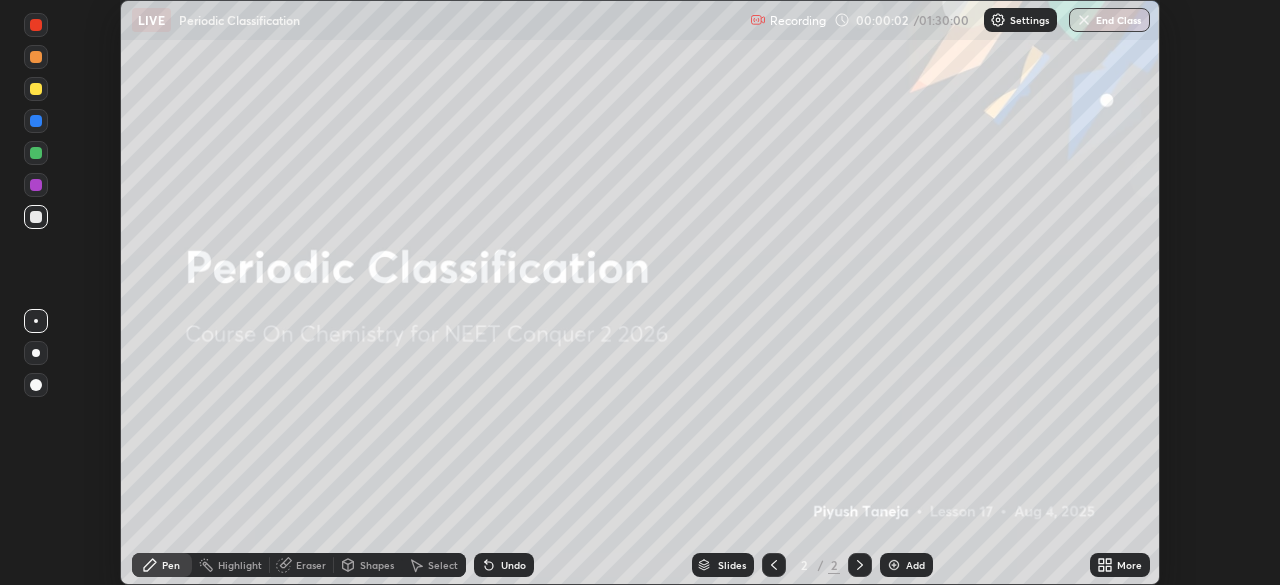 click 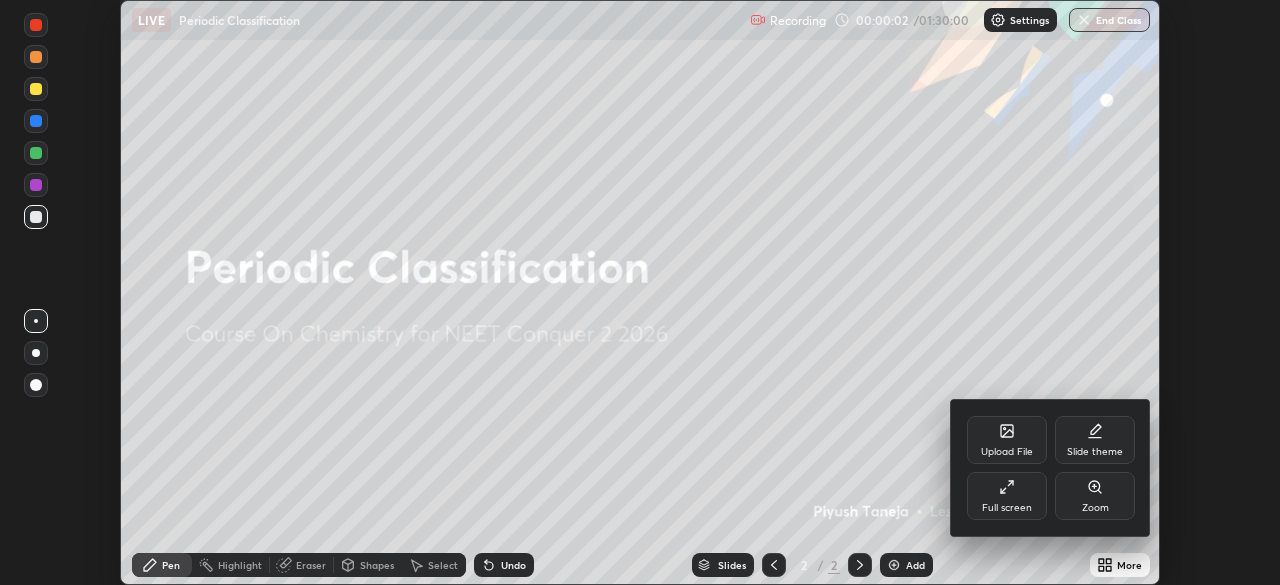 click on "Full screen" at bounding box center [1007, 508] 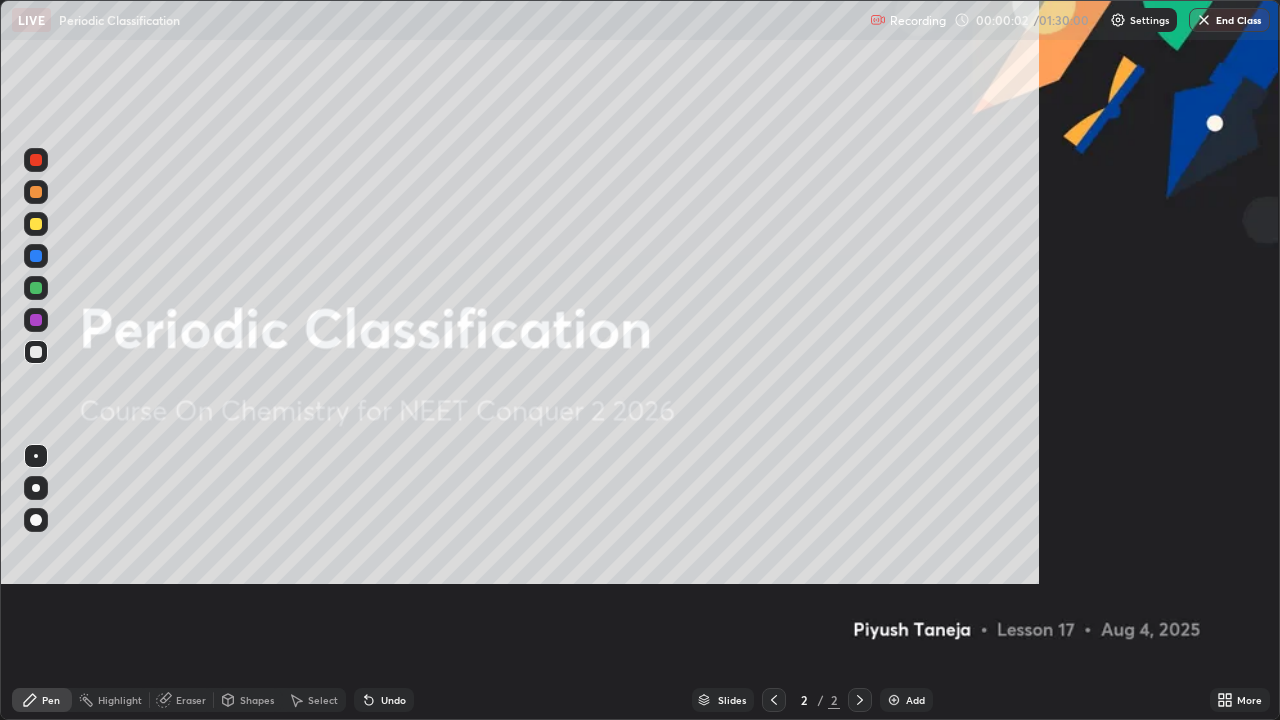scroll, scrollTop: 99280, scrollLeft: 98720, axis: both 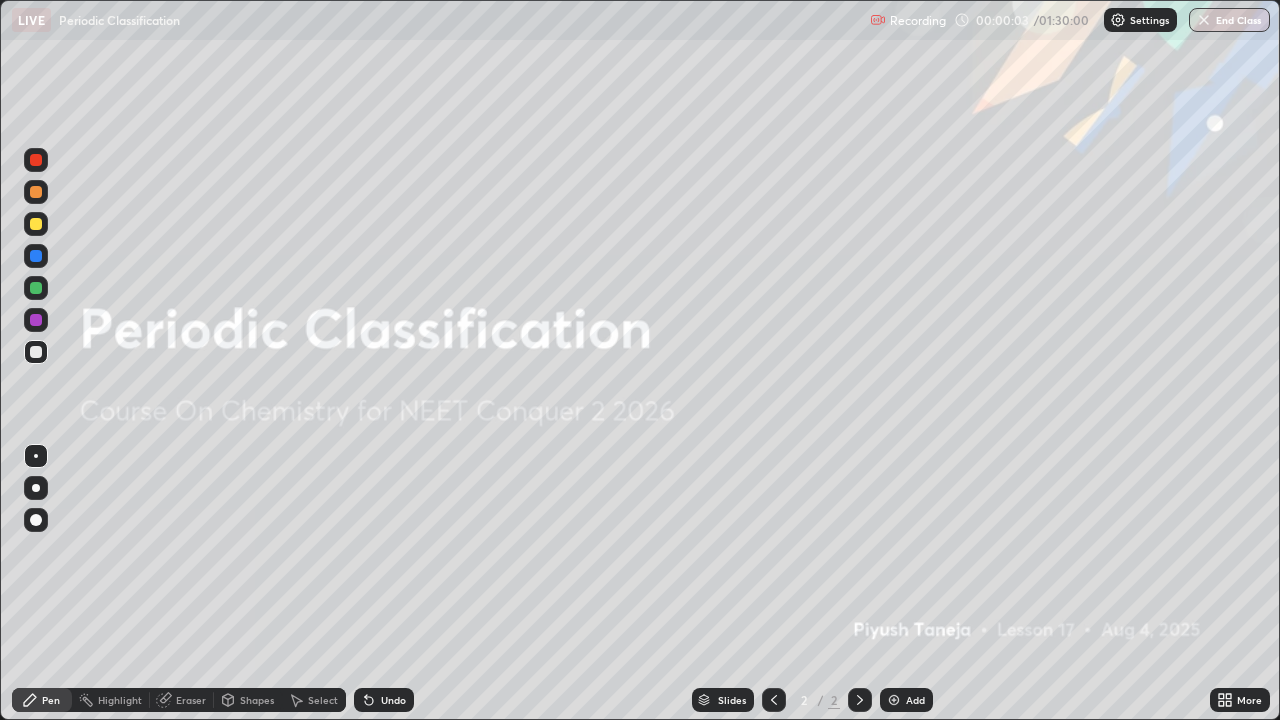 click on "Add" at bounding box center [906, 700] 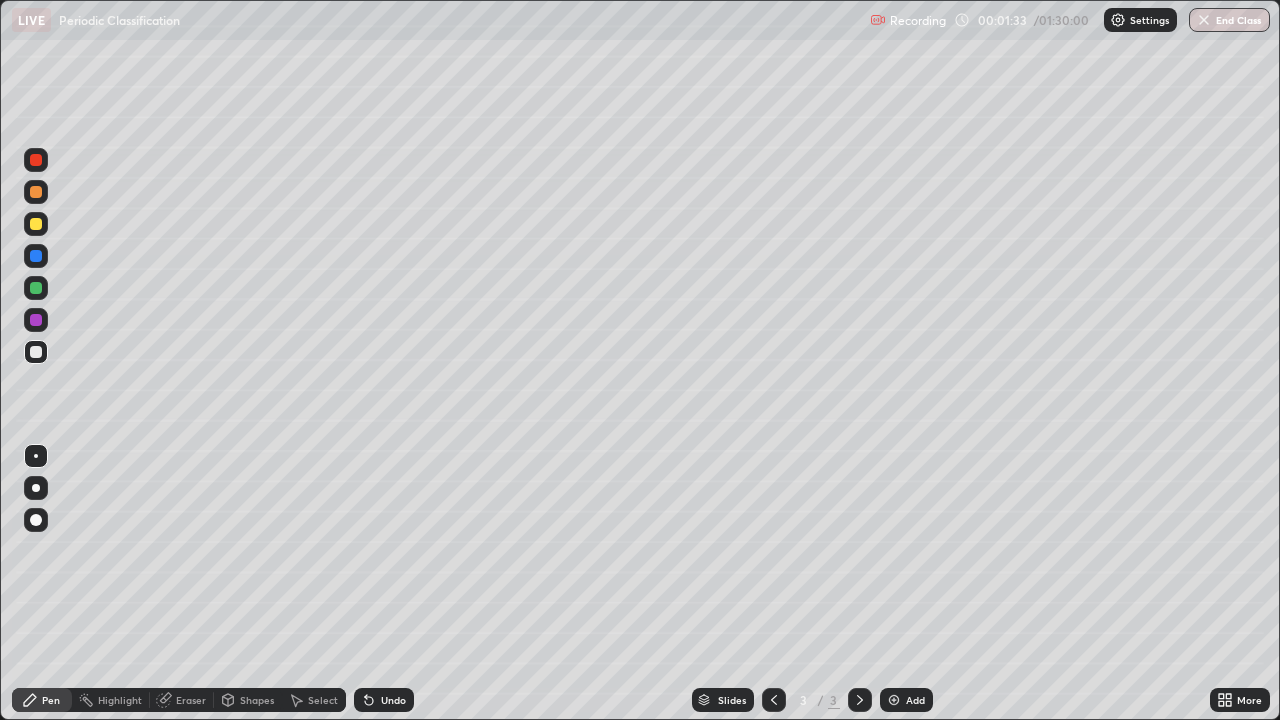 click on "Undo" at bounding box center [393, 700] 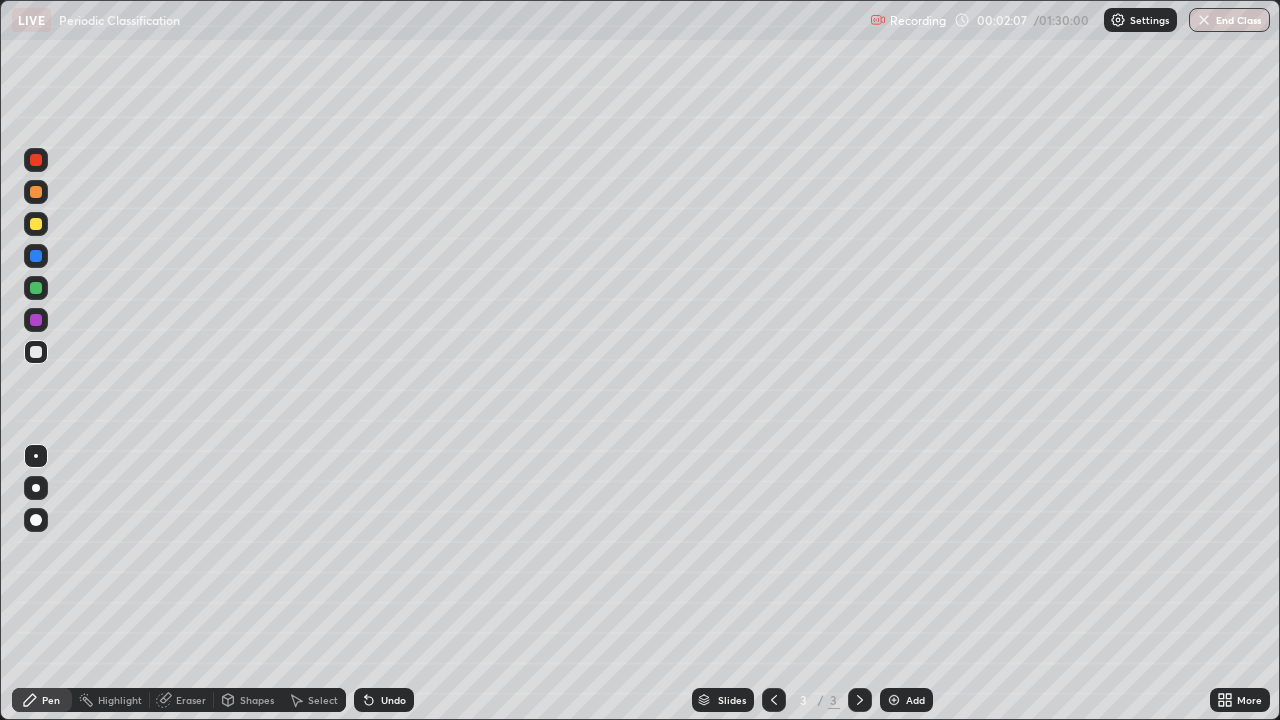 click on "Undo" at bounding box center (384, 700) 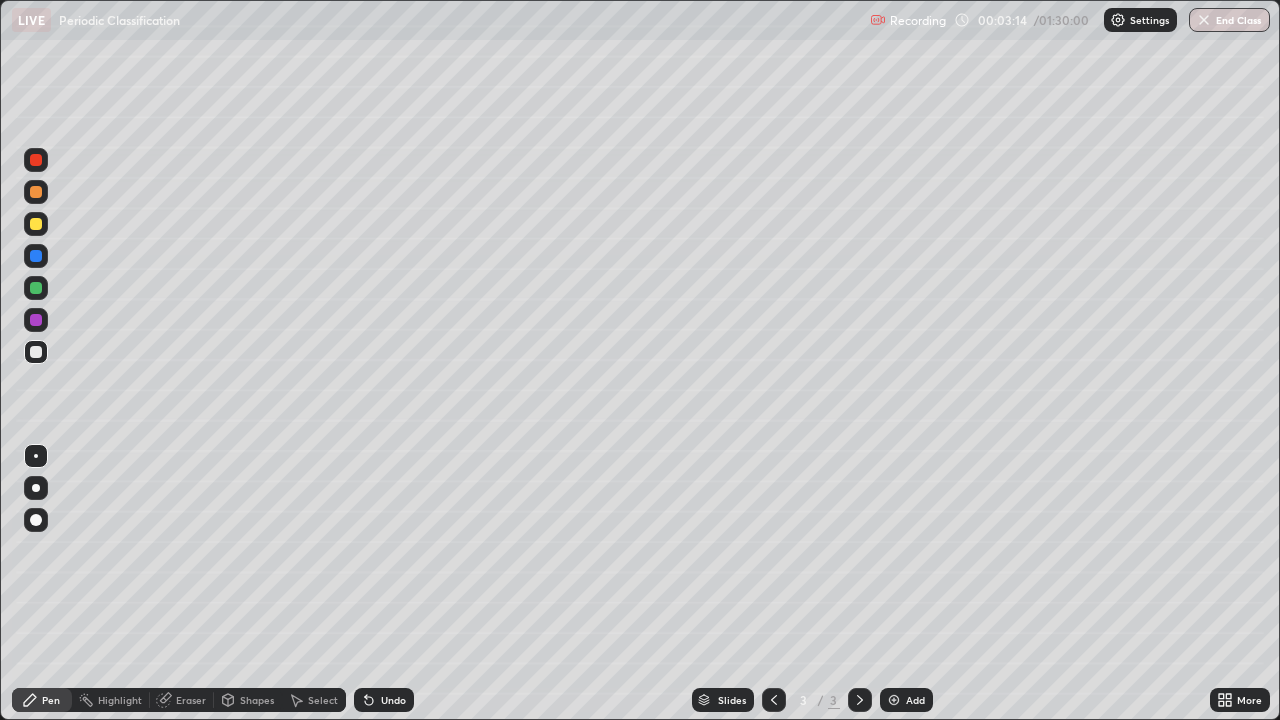 click on "Undo" at bounding box center (393, 700) 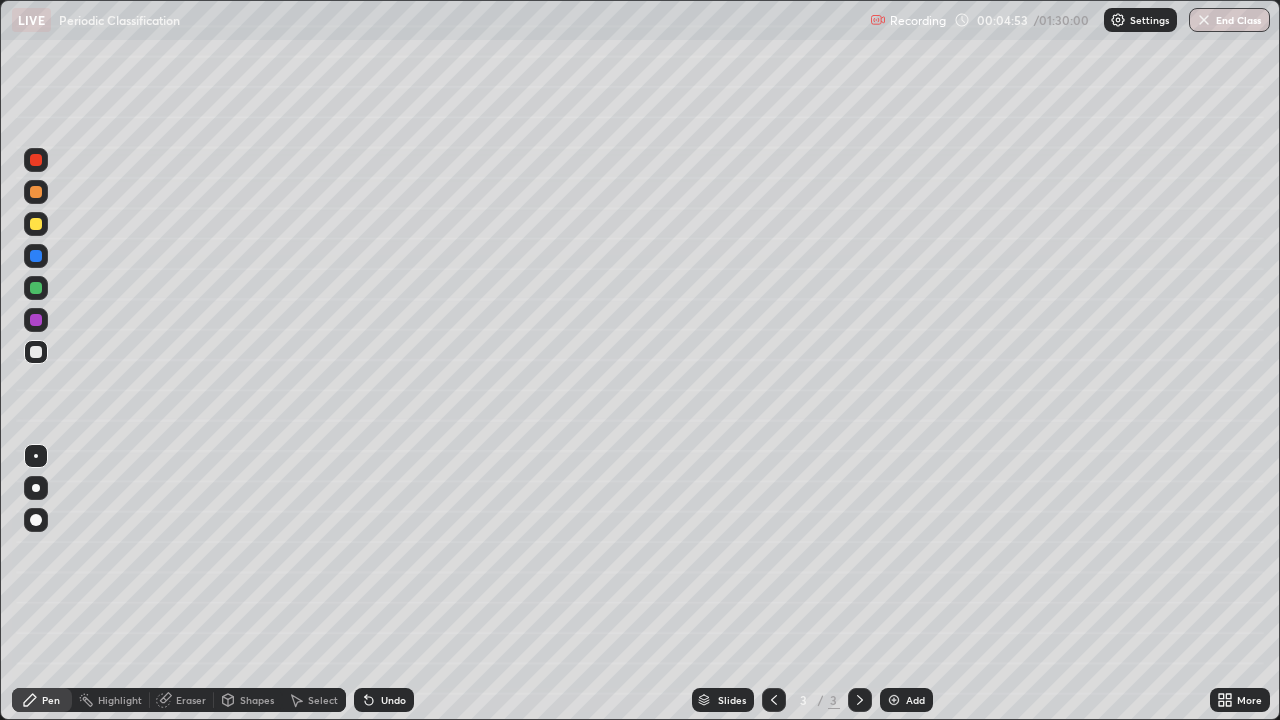 click on "Undo" at bounding box center [393, 700] 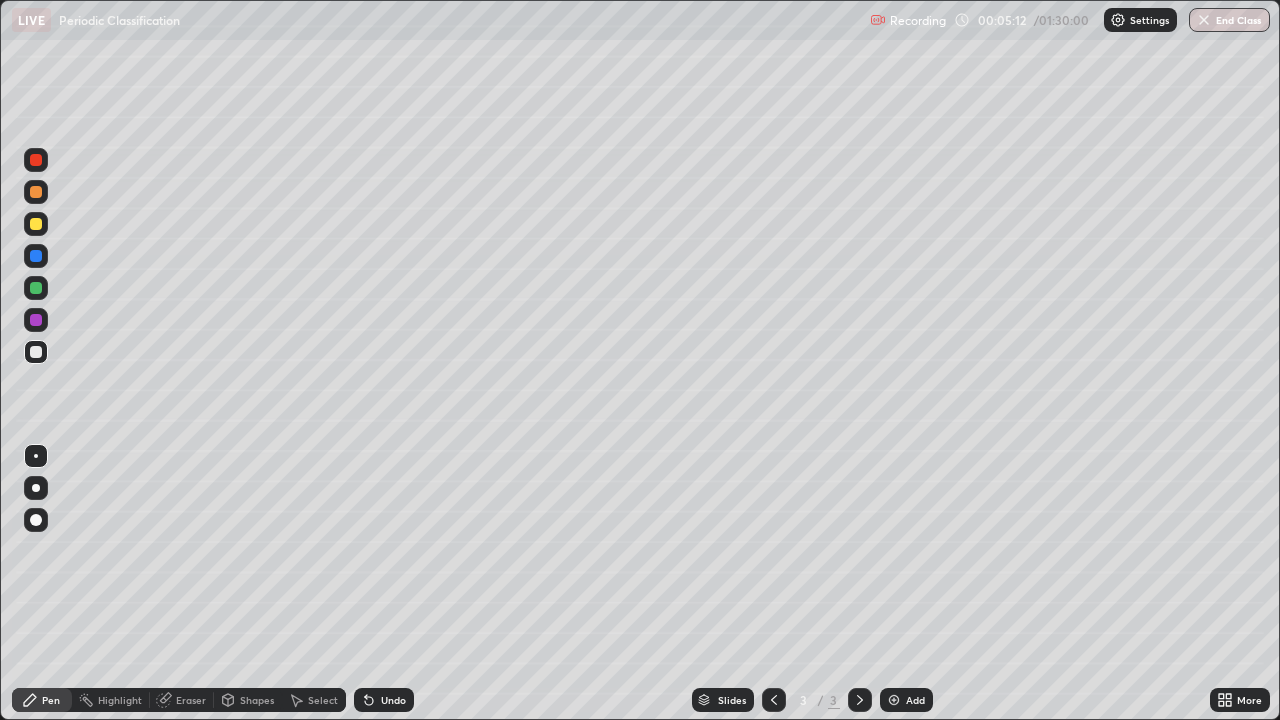 click on "Undo" at bounding box center [393, 700] 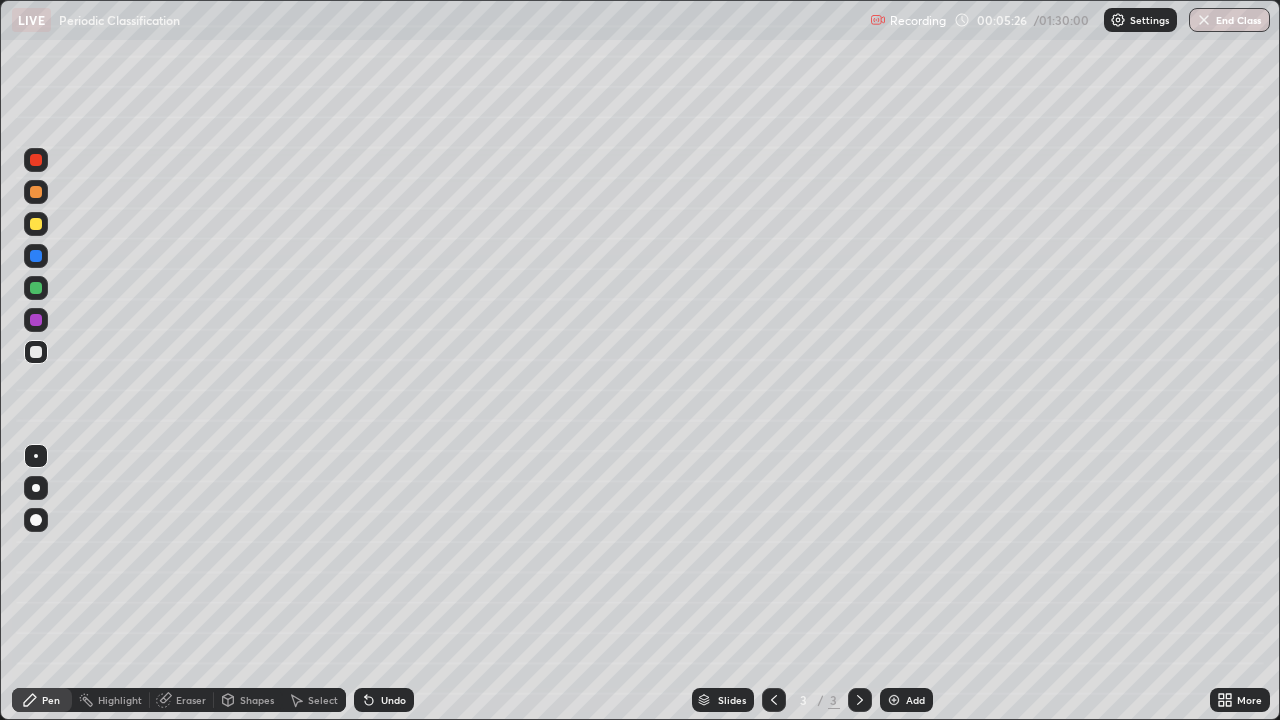 click on "Undo" at bounding box center [393, 700] 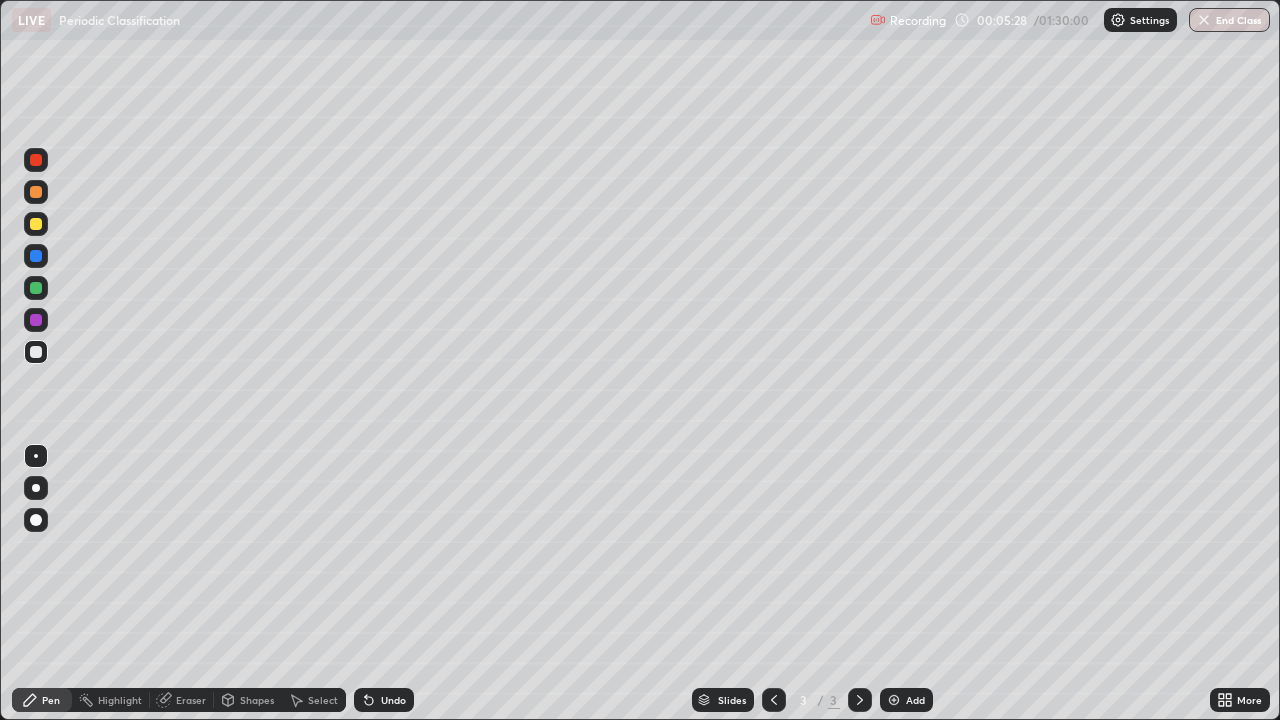 click 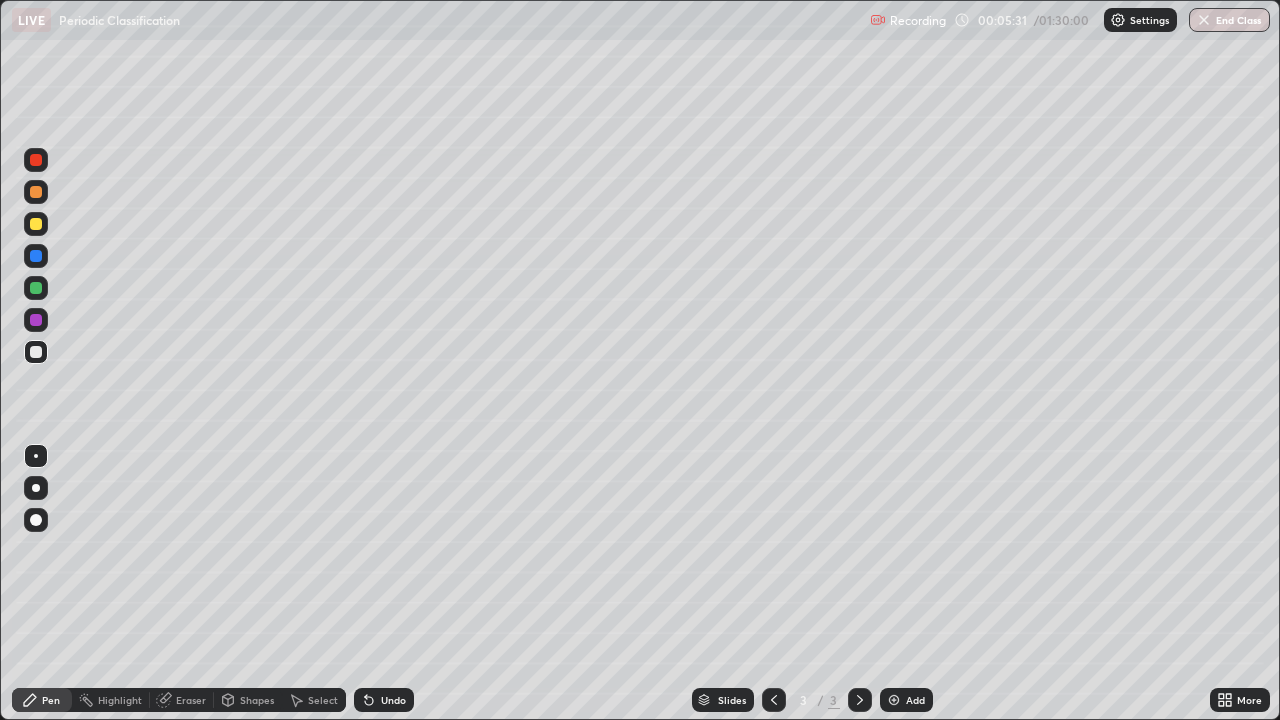 click on "Eraser" at bounding box center [191, 700] 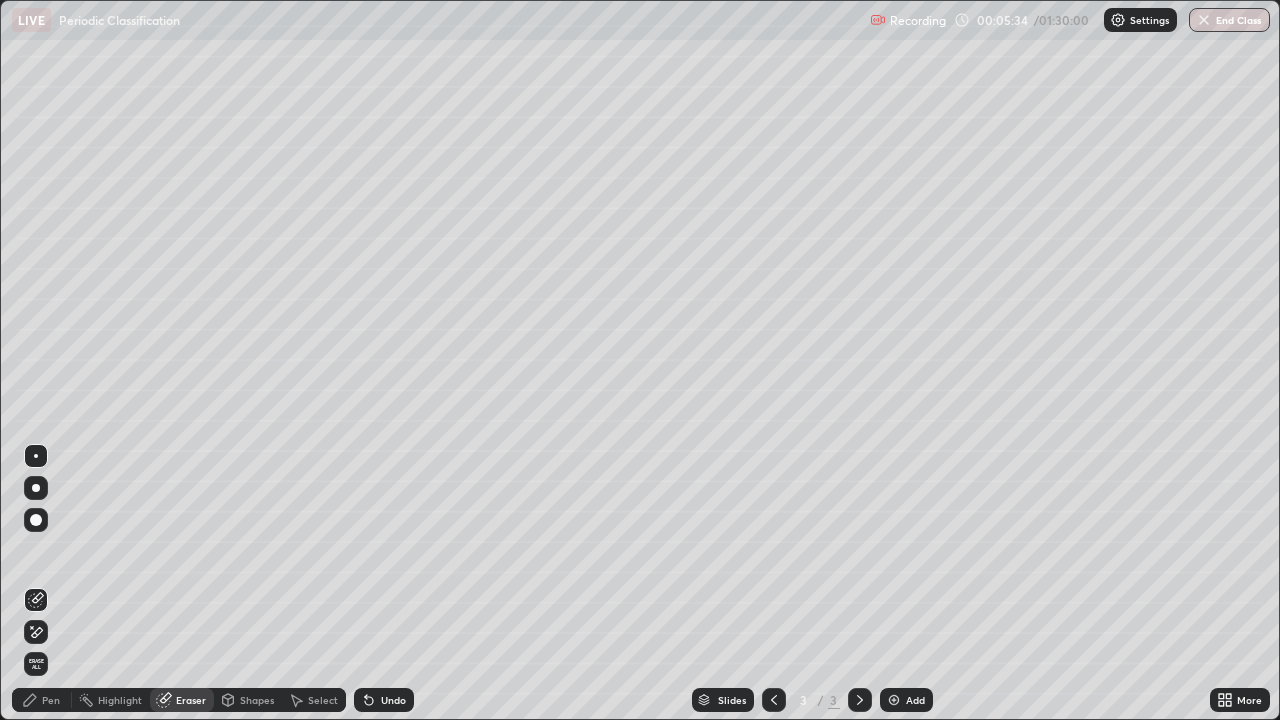 click on "Pen" at bounding box center [42, 700] 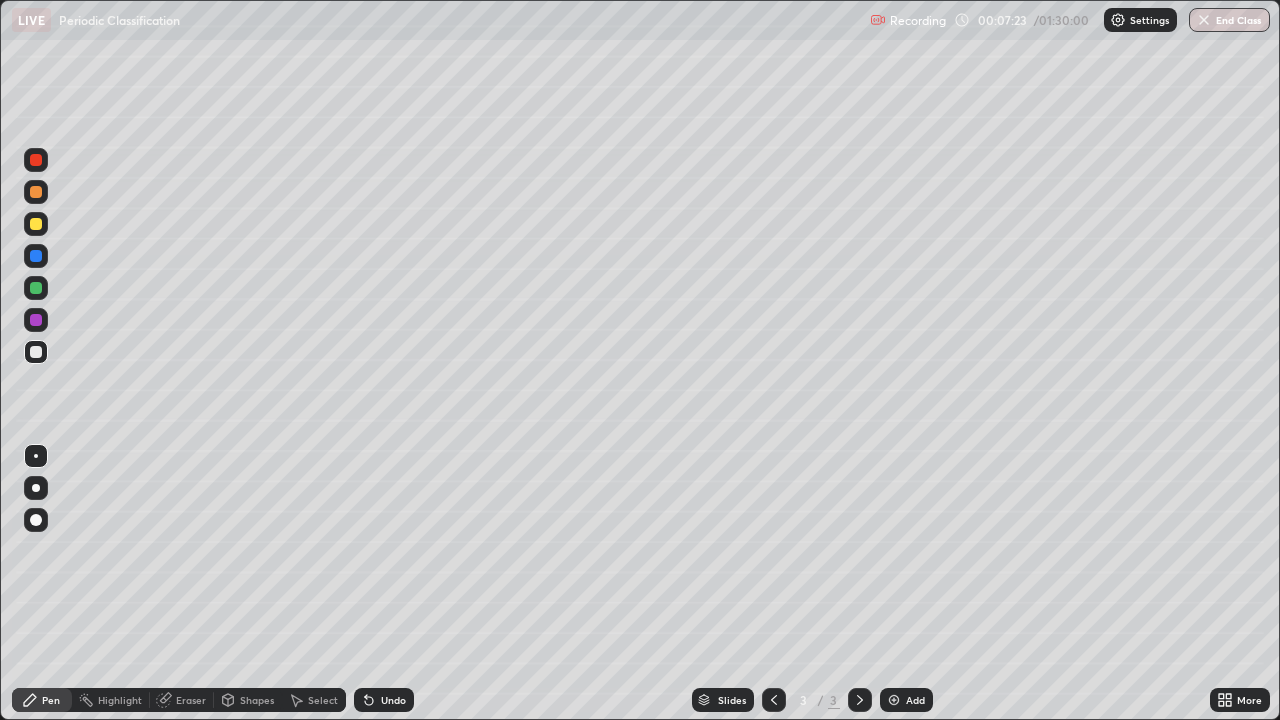 click on "Add" at bounding box center [906, 700] 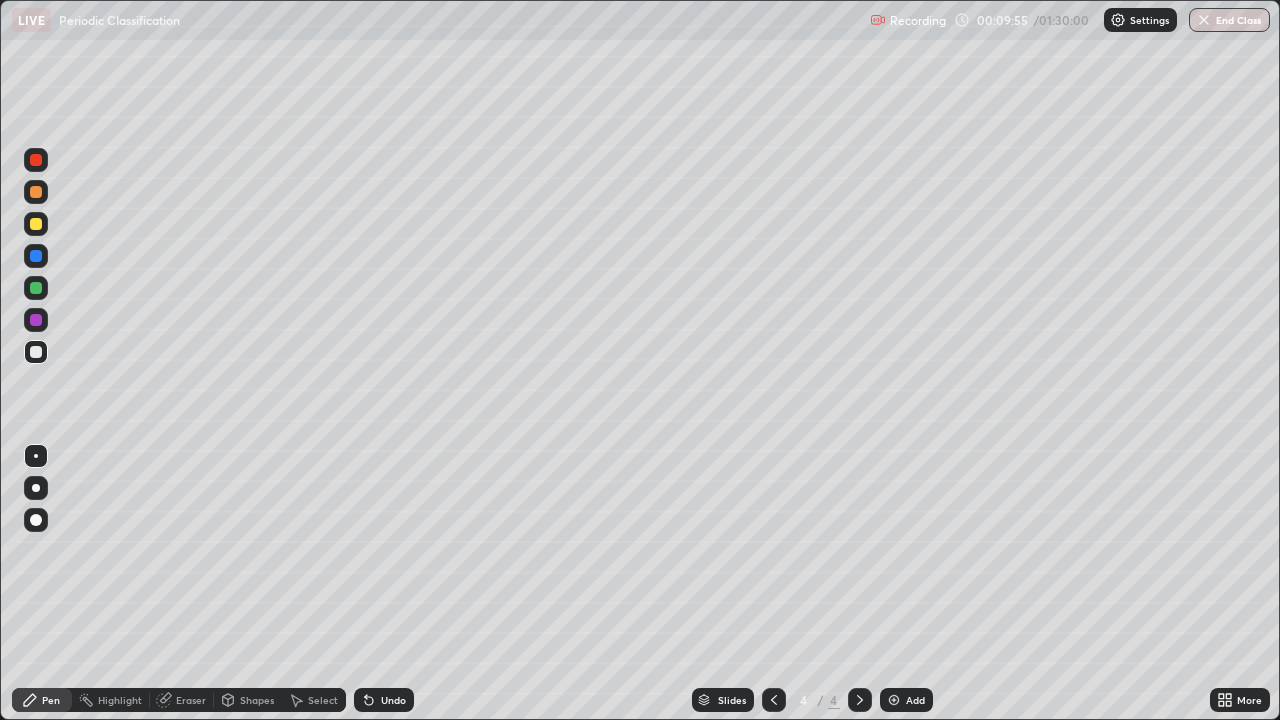 click 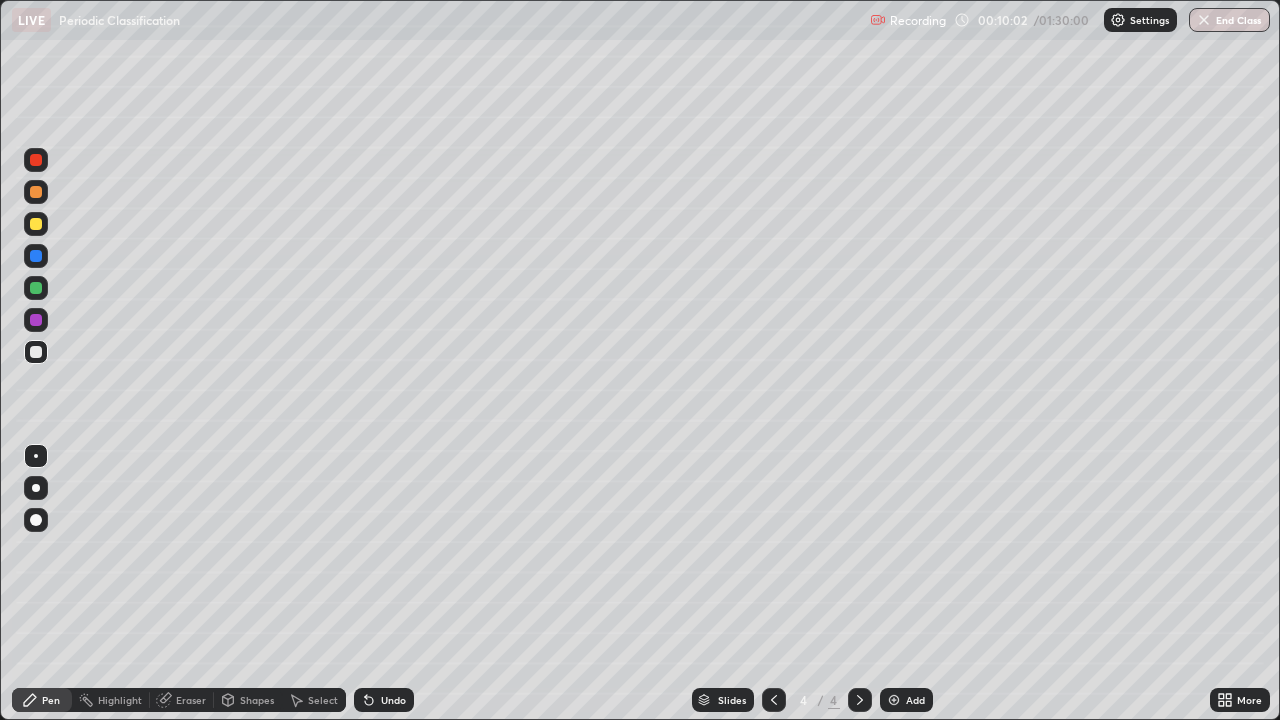 click on "Undo" at bounding box center (393, 700) 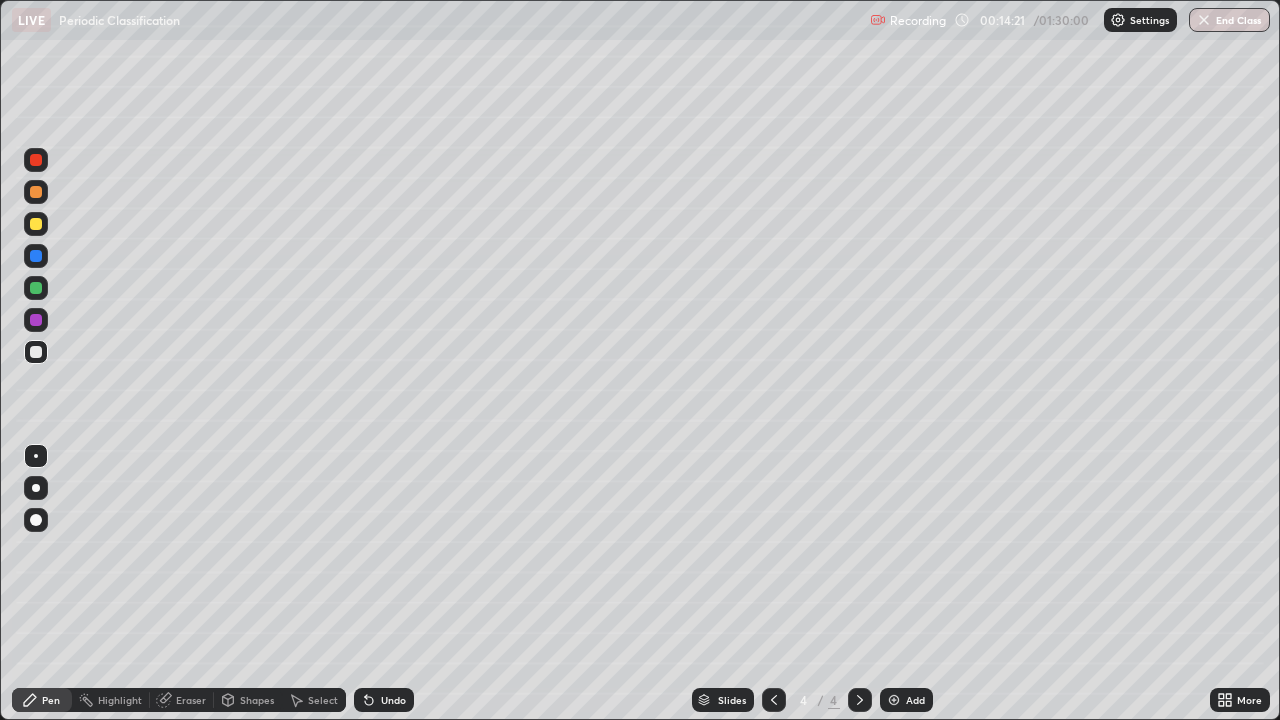 click at bounding box center [894, 700] 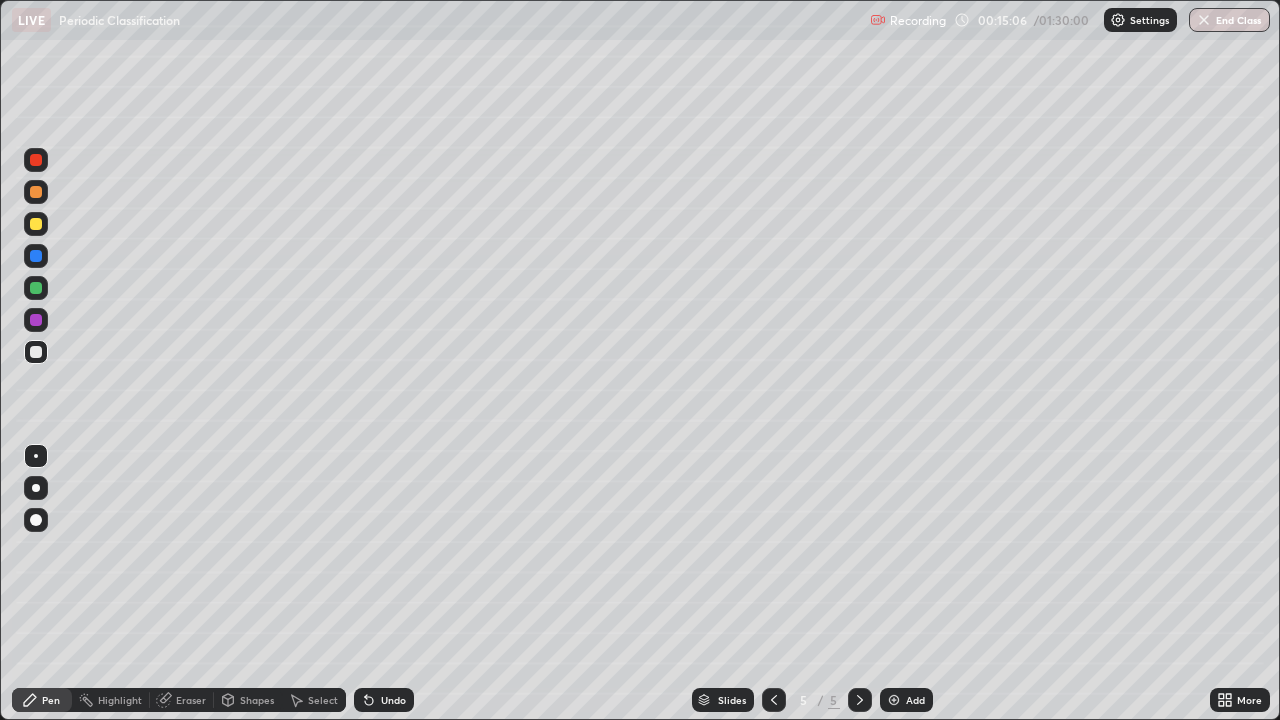 click on "Undo" at bounding box center [393, 700] 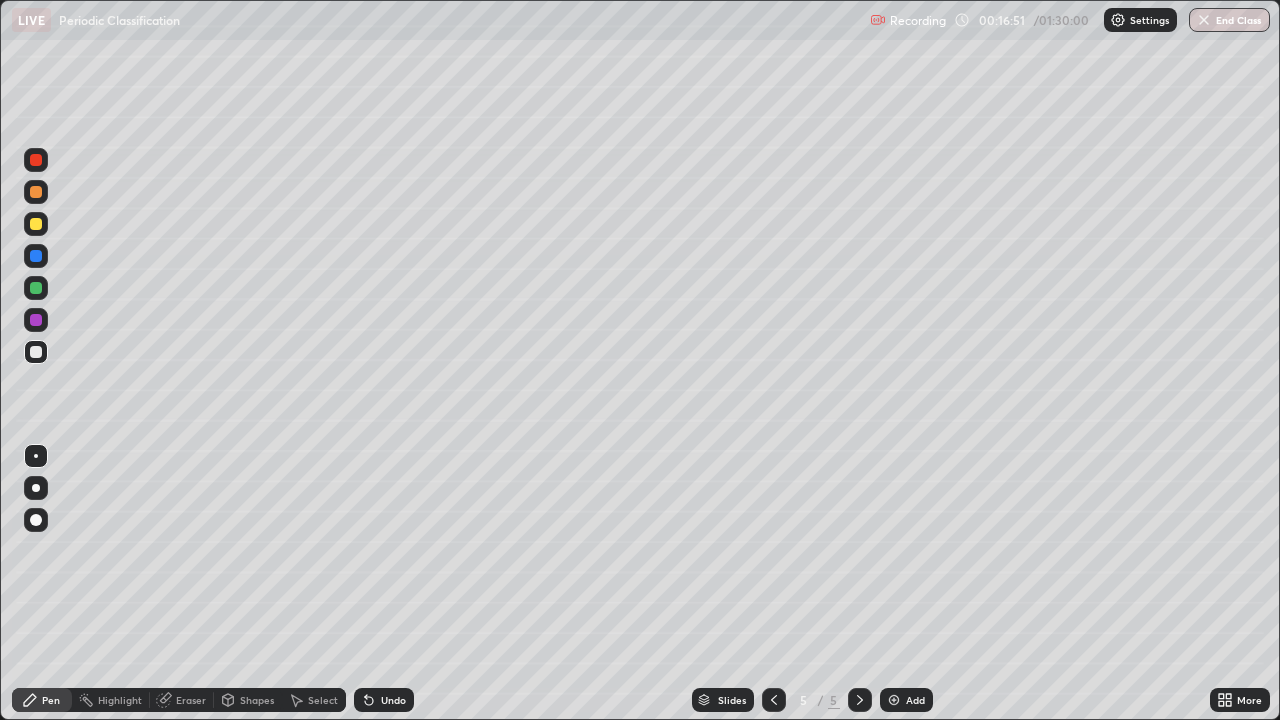 click on "Undo" at bounding box center (393, 700) 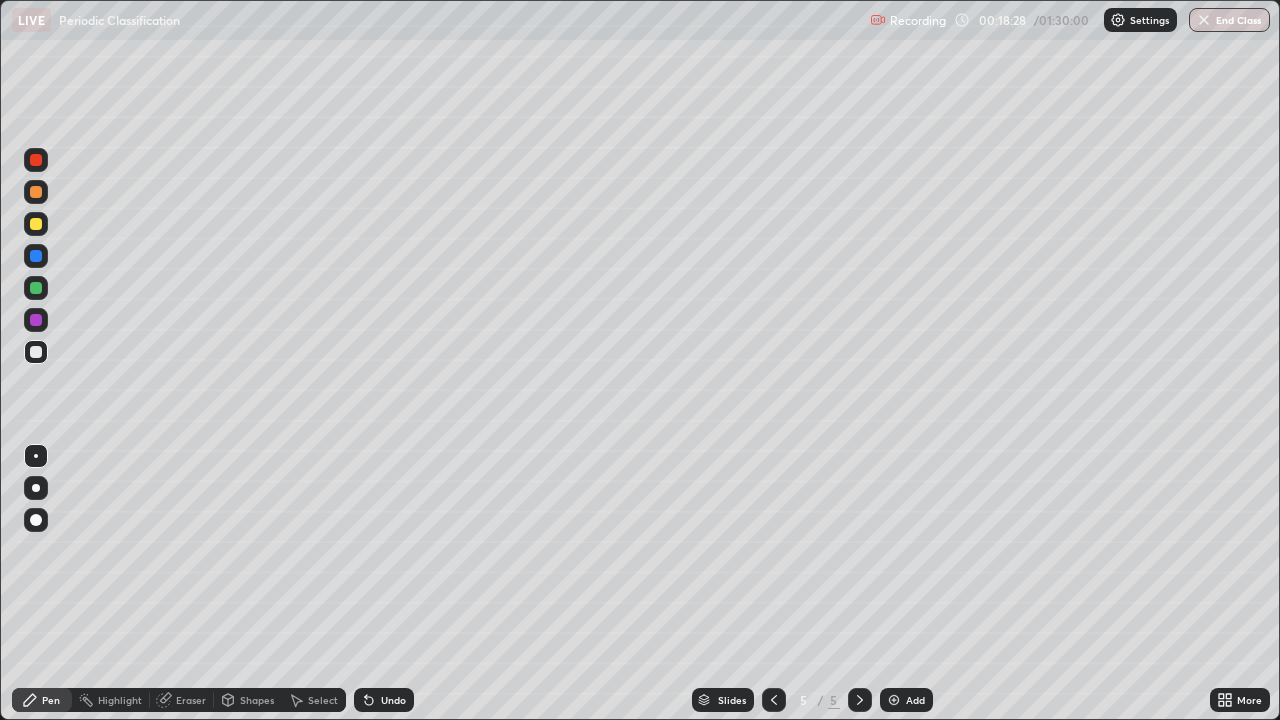 click at bounding box center [36, 224] 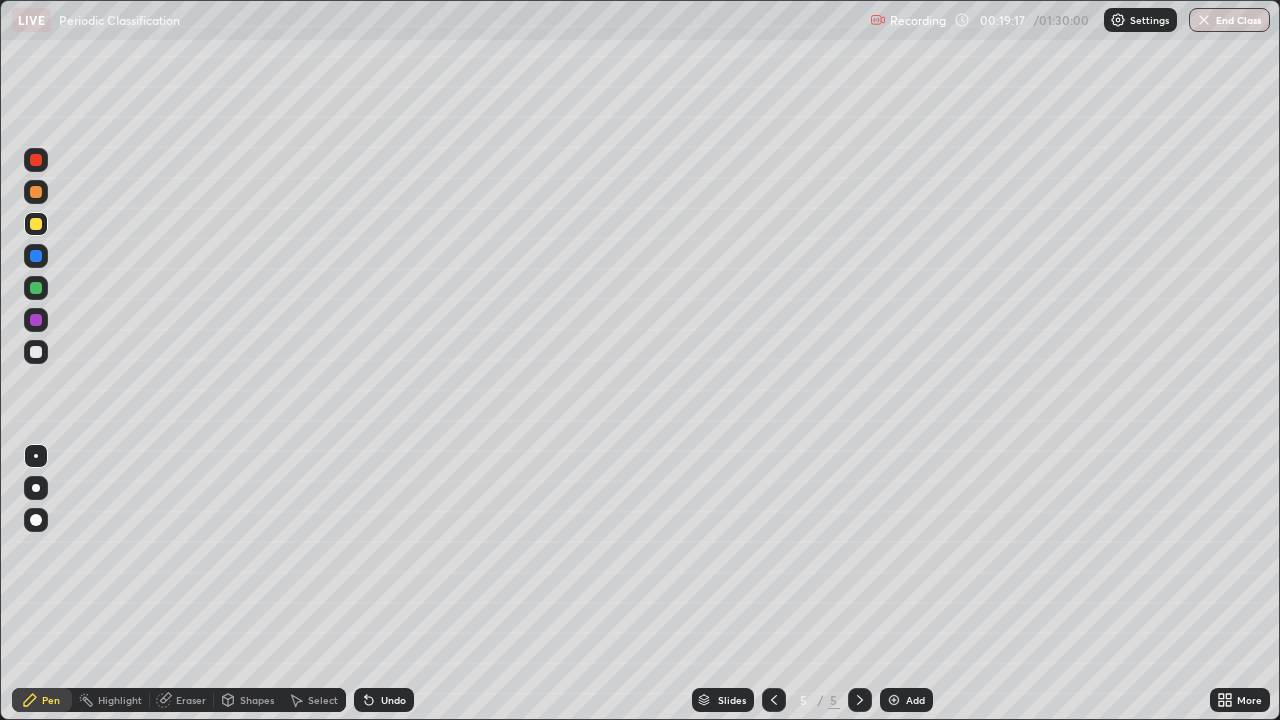 click at bounding box center [36, 352] 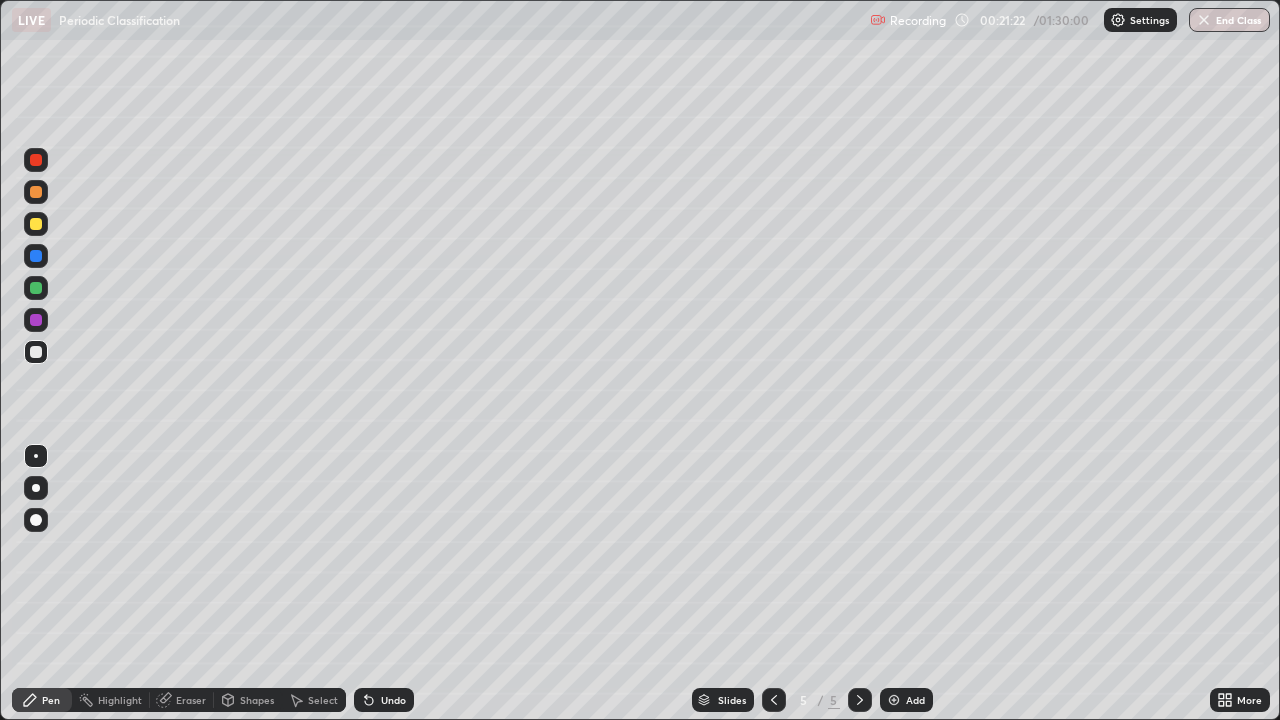 click at bounding box center [894, 700] 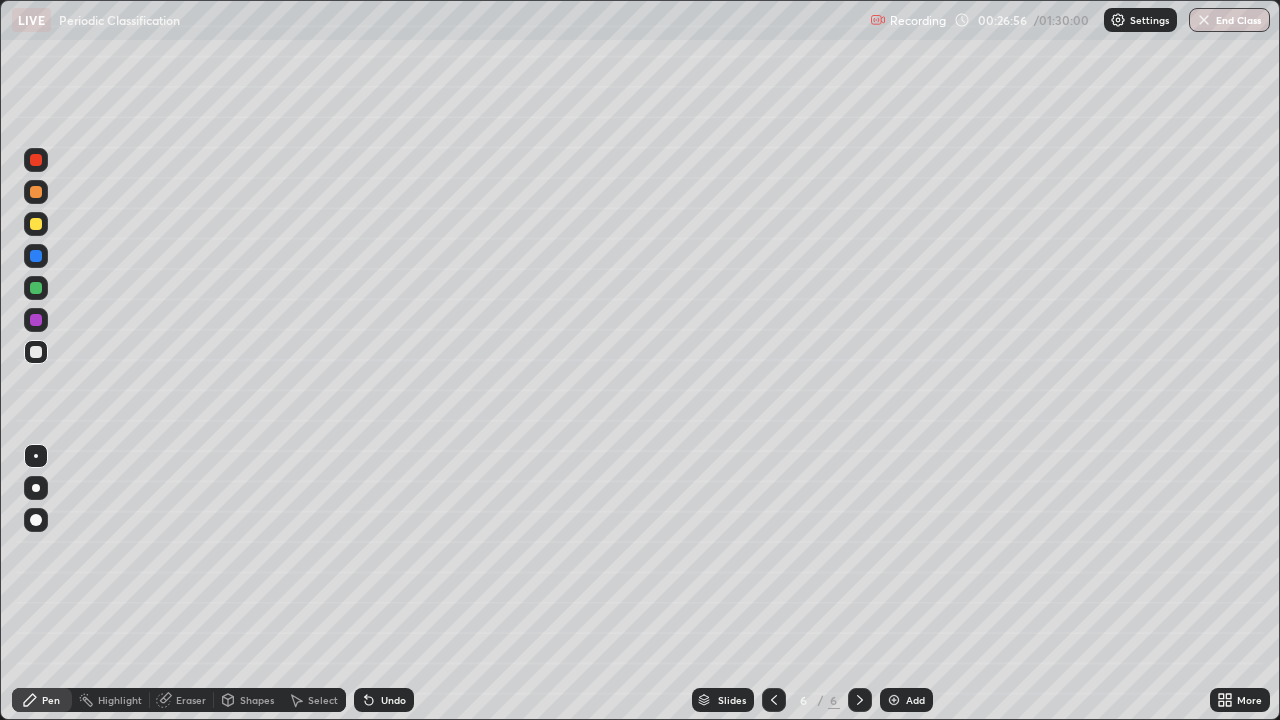 click at bounding box center [36, 224] 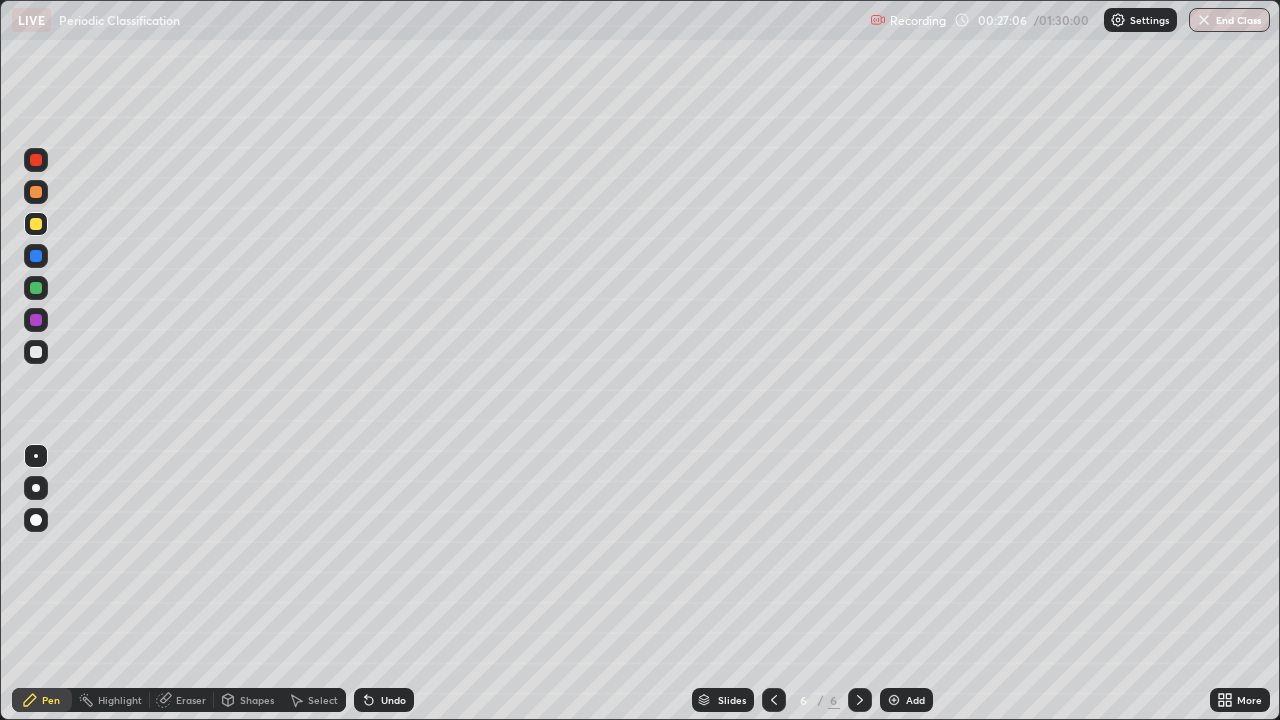 click on "Undo" at bounding box center [384, 700] 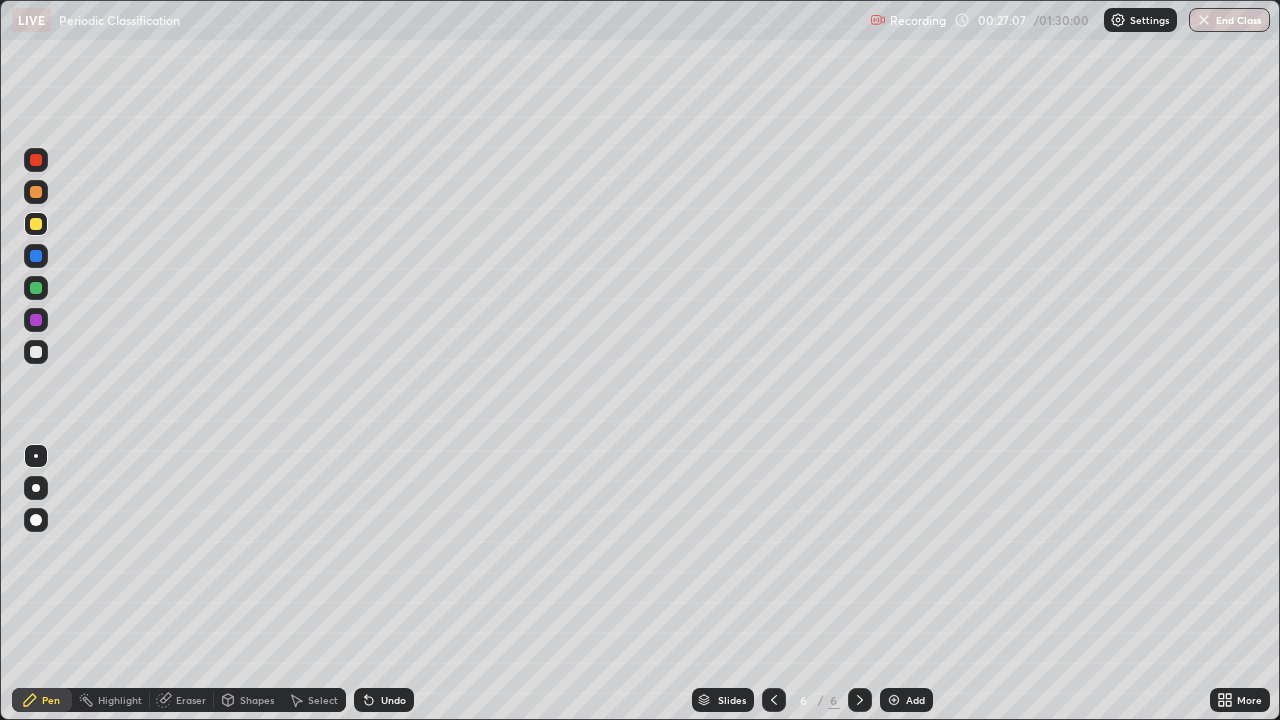 click on "Undo" at bounding box center (393, 700) 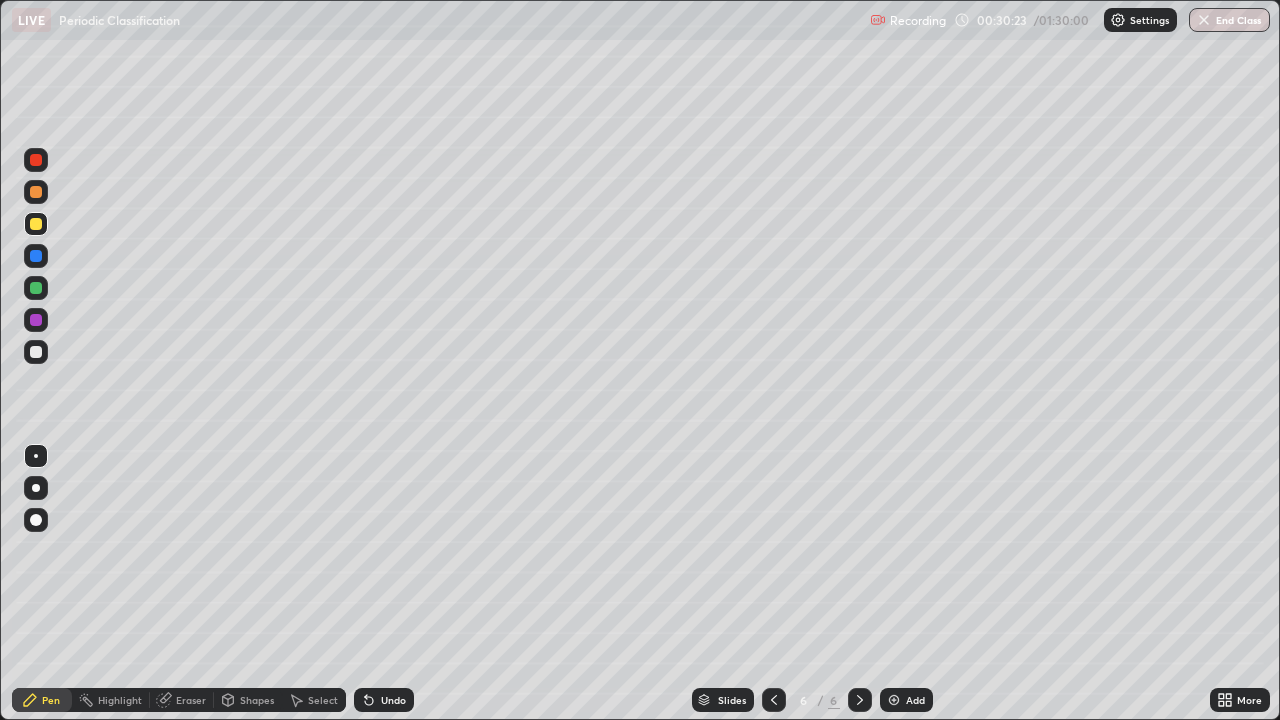 click at bounding box center (36, 352) 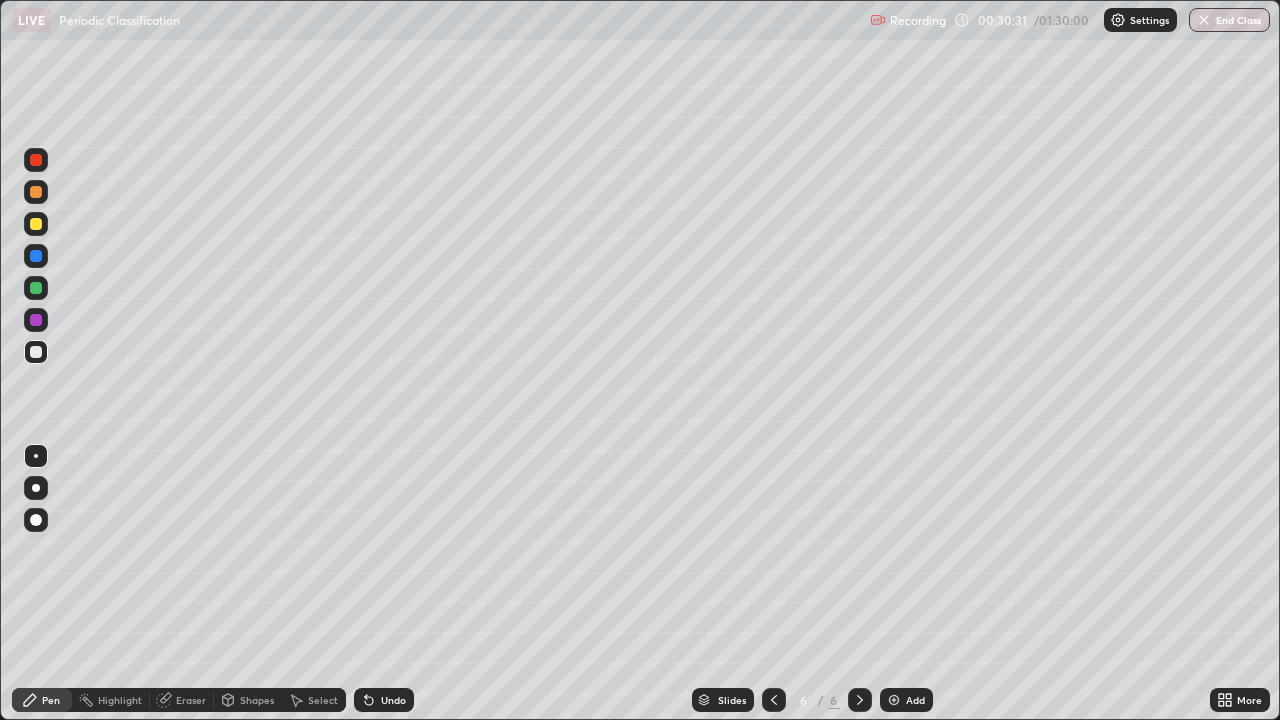 click at bounding box center (894, 700) 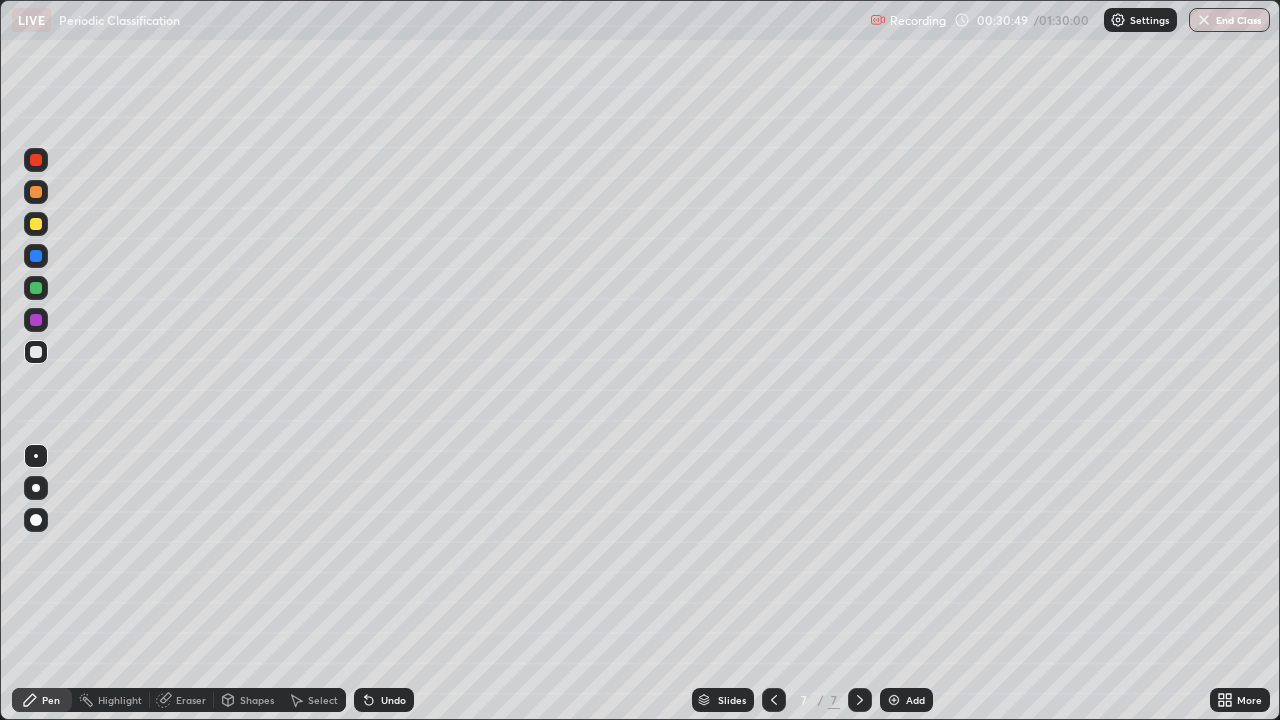 click on "Undo" at bounding box center [393, 700] 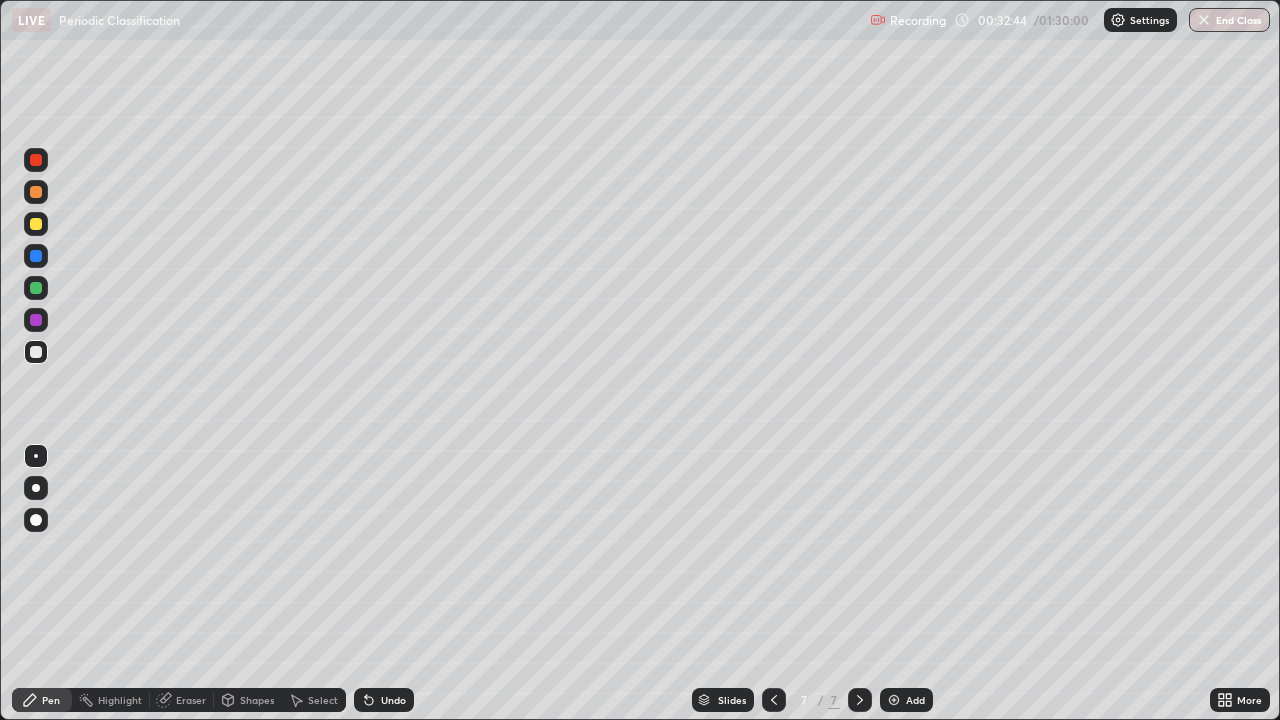 click on "Undo" at bounding box center [384, 700] 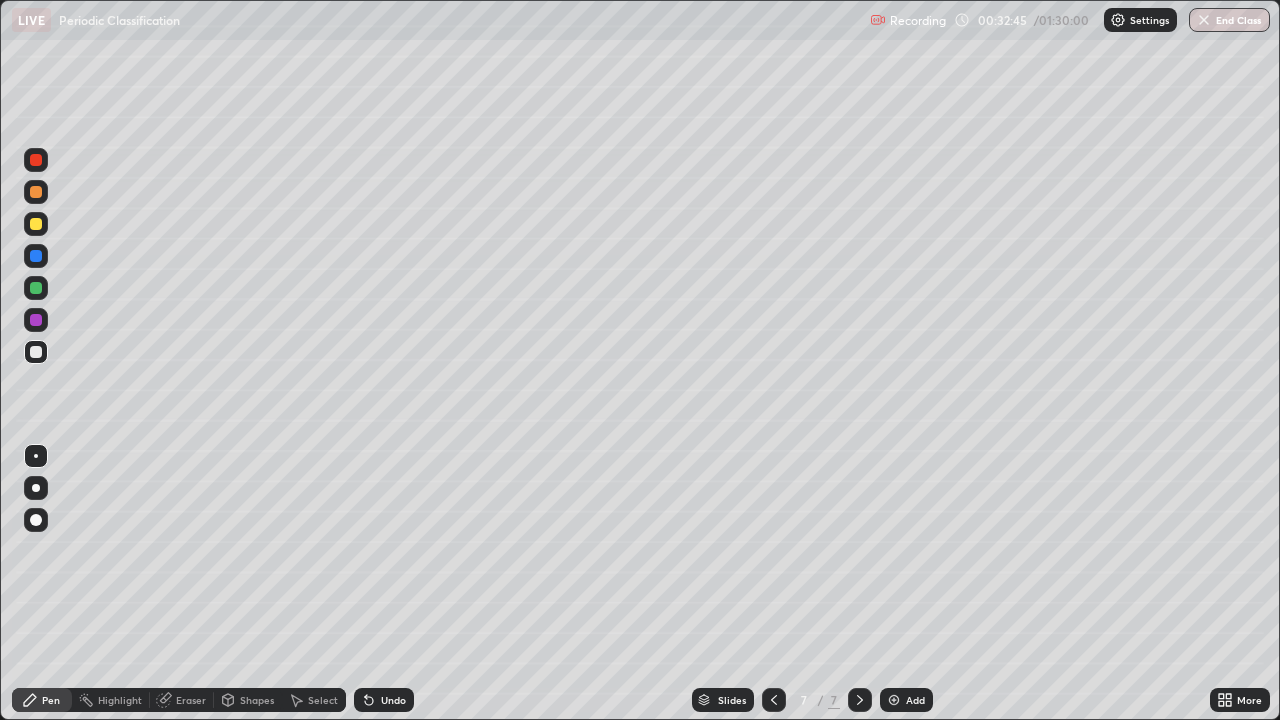 click on "Undo" at bounding box center (384, 700) 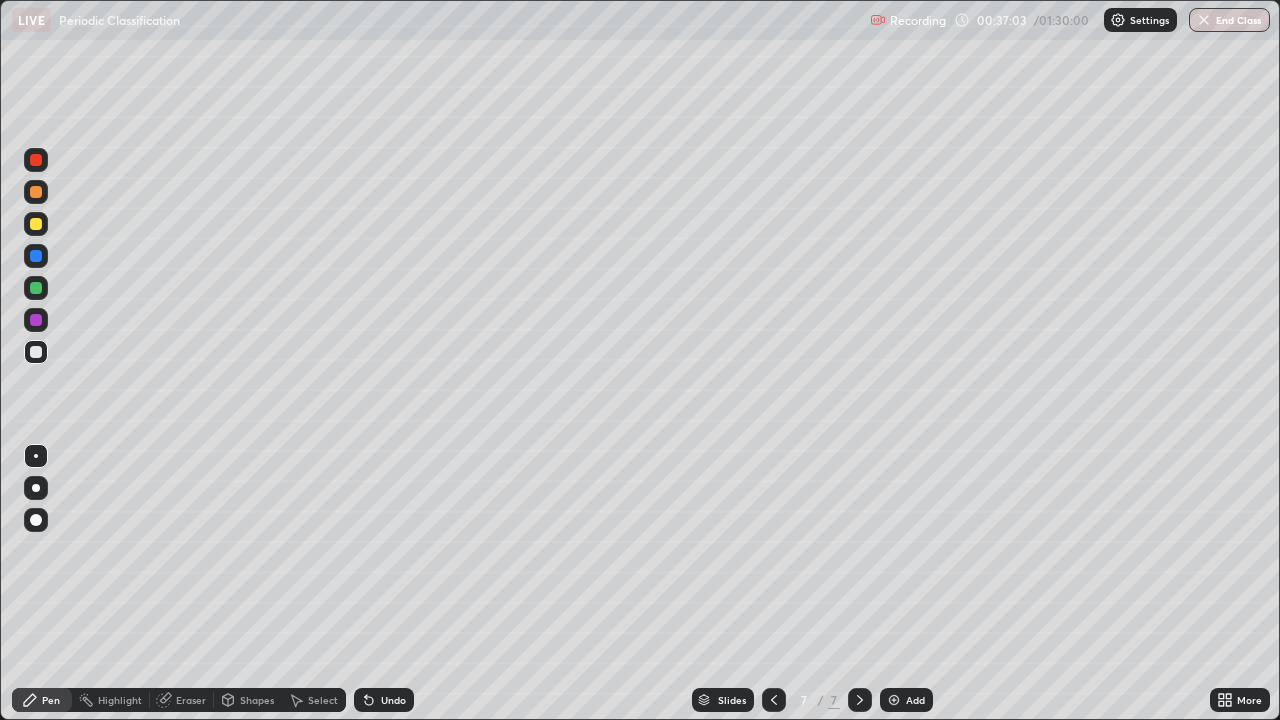 click on "Undo" at bounding box center [384, 700] 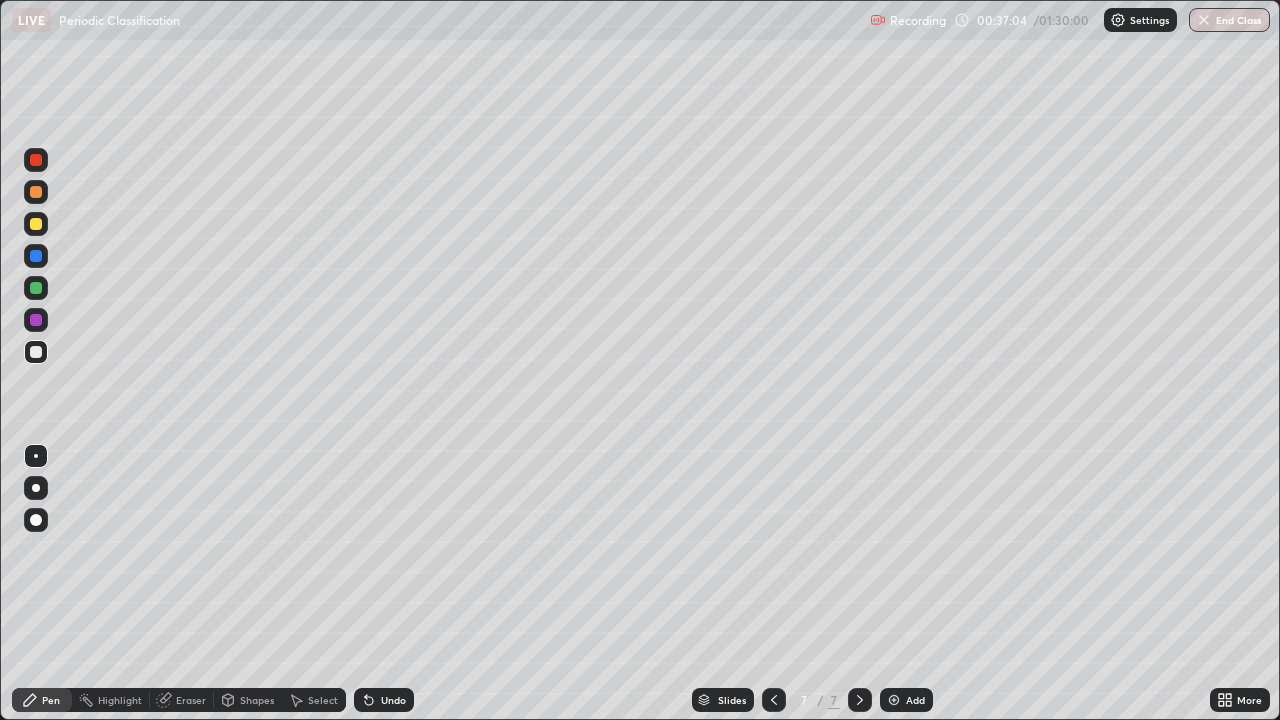 click on "Undo" at bounding box center (393, 700) 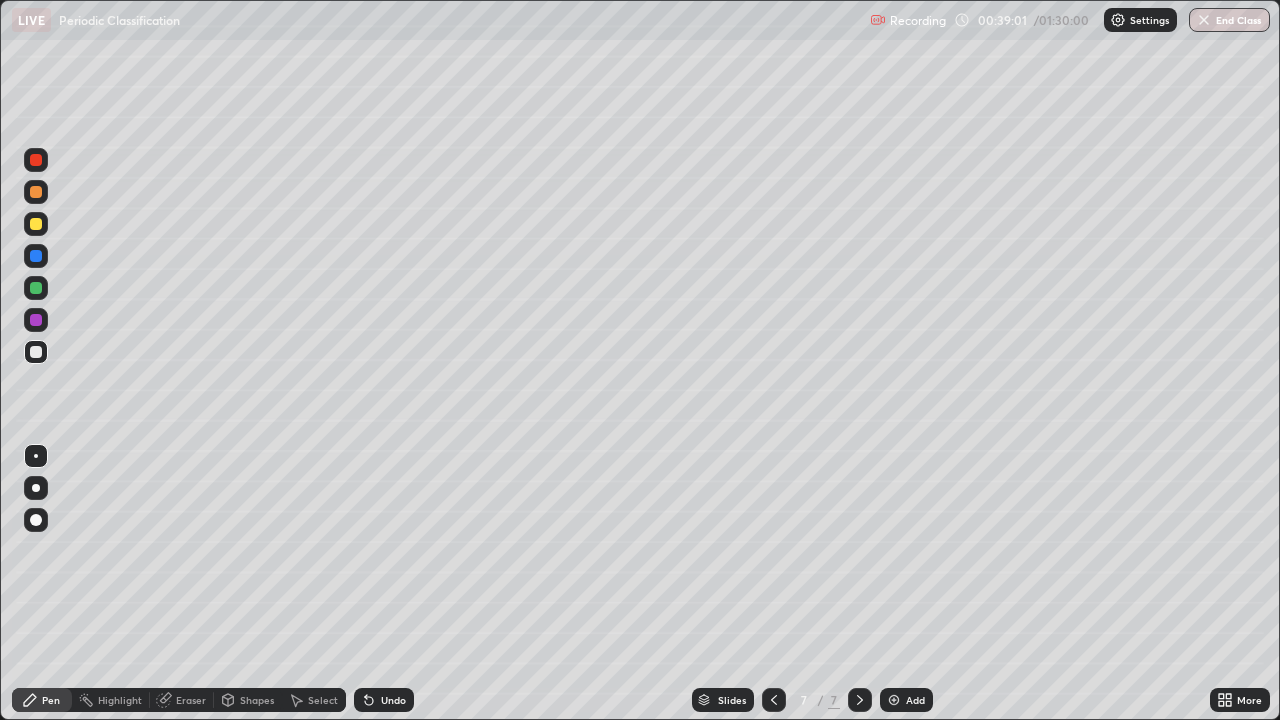 click at bounding box center (894, 700) 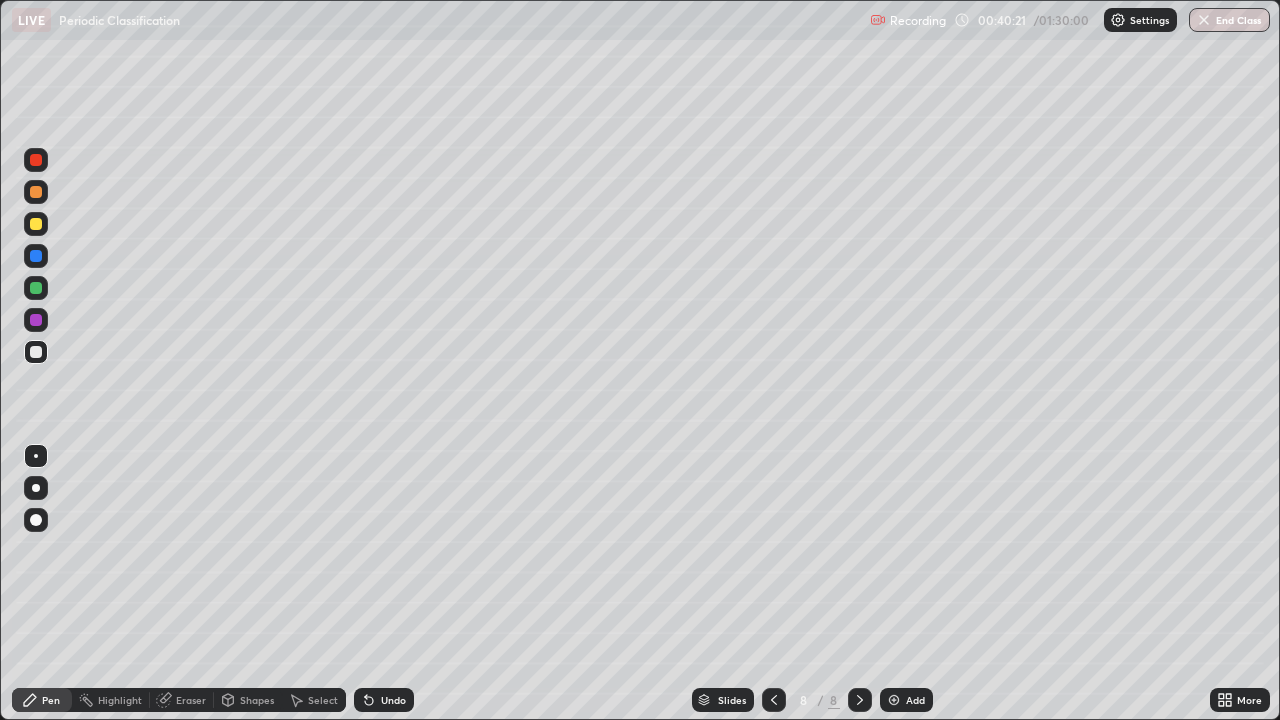 click on "Undo" at bounding box center (393, 700) 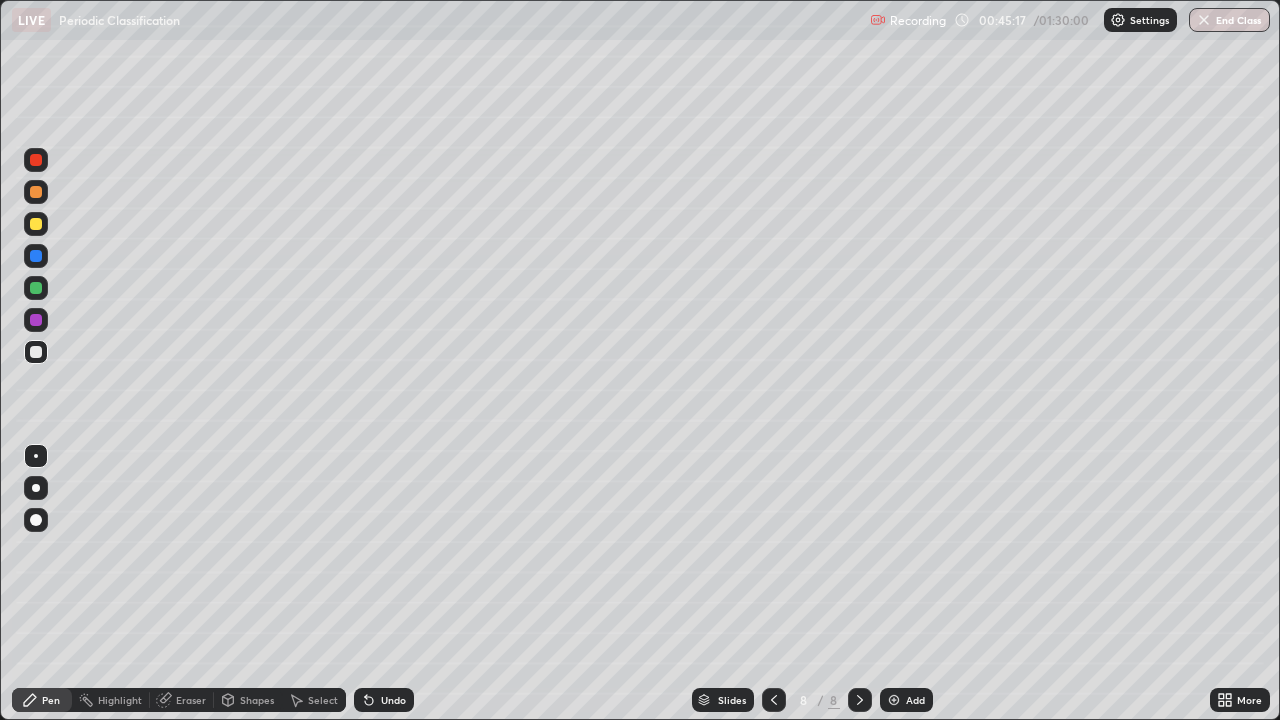 click 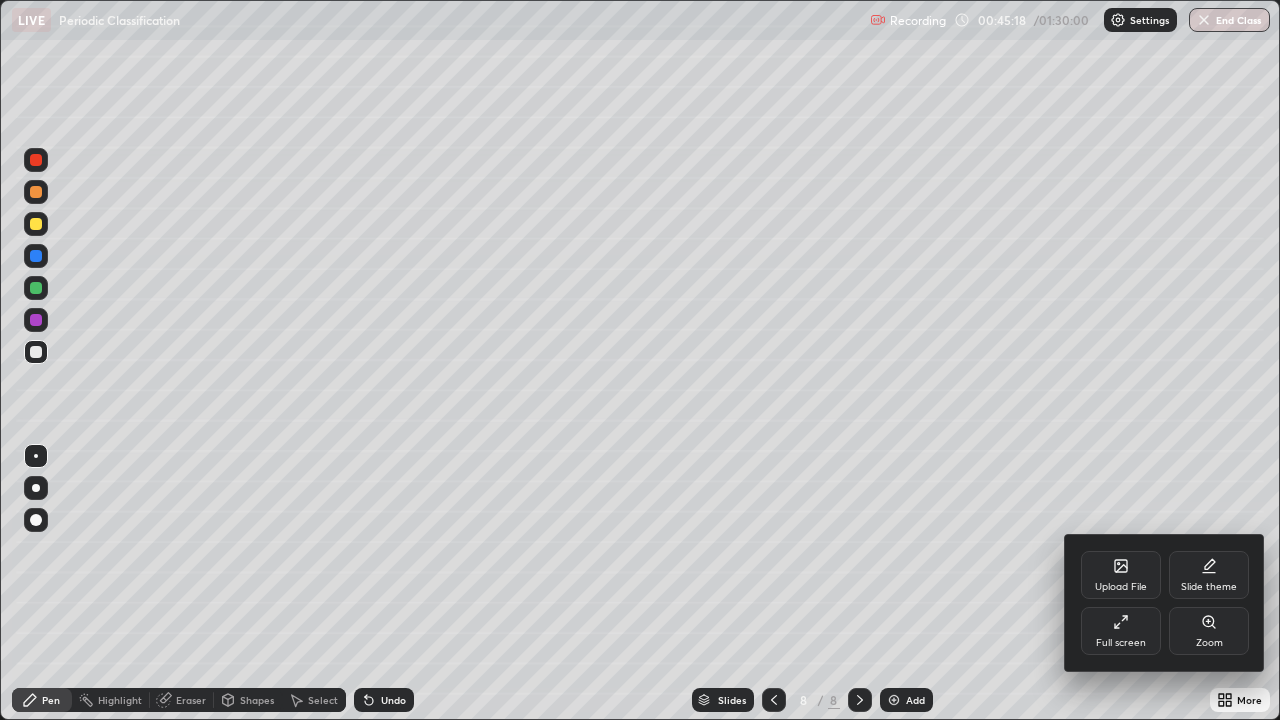 click on "Full screen" at bounding box center (1121, 631) 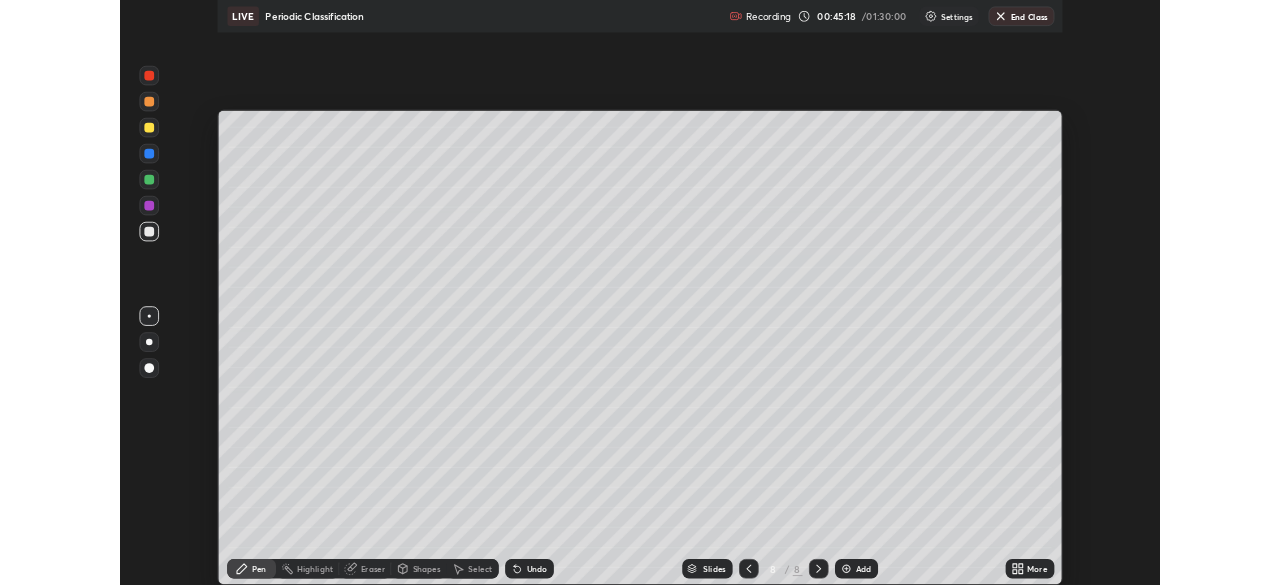 scroll, scrollTop: 585, scrollLeft: 1280, axis: both 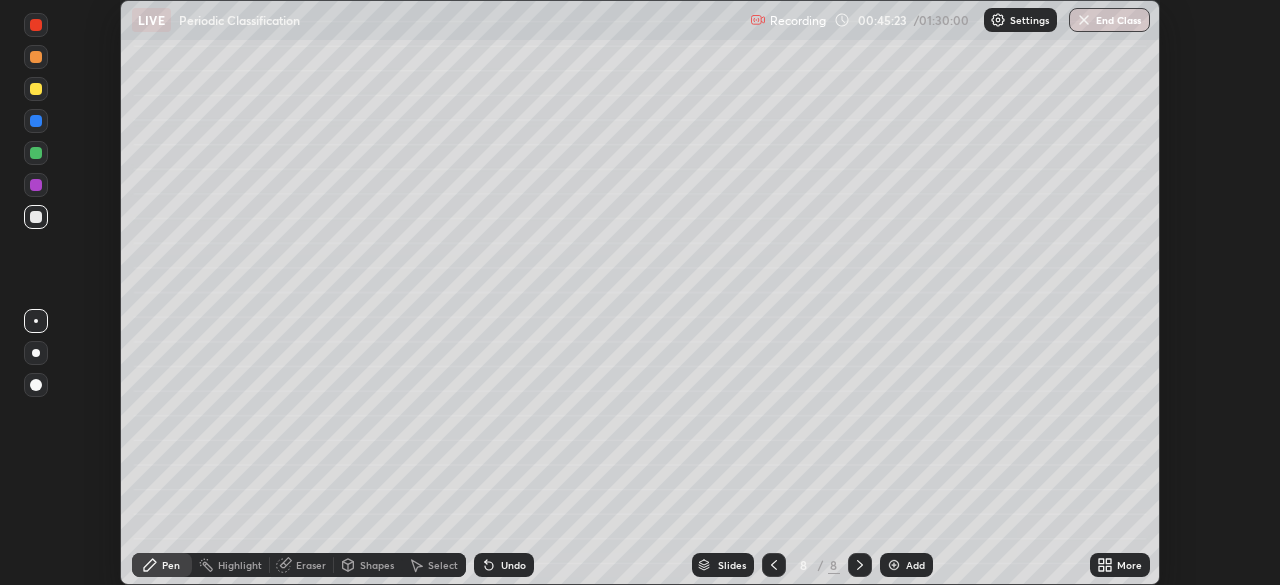click on "More" at bounding box center [1129, 565] 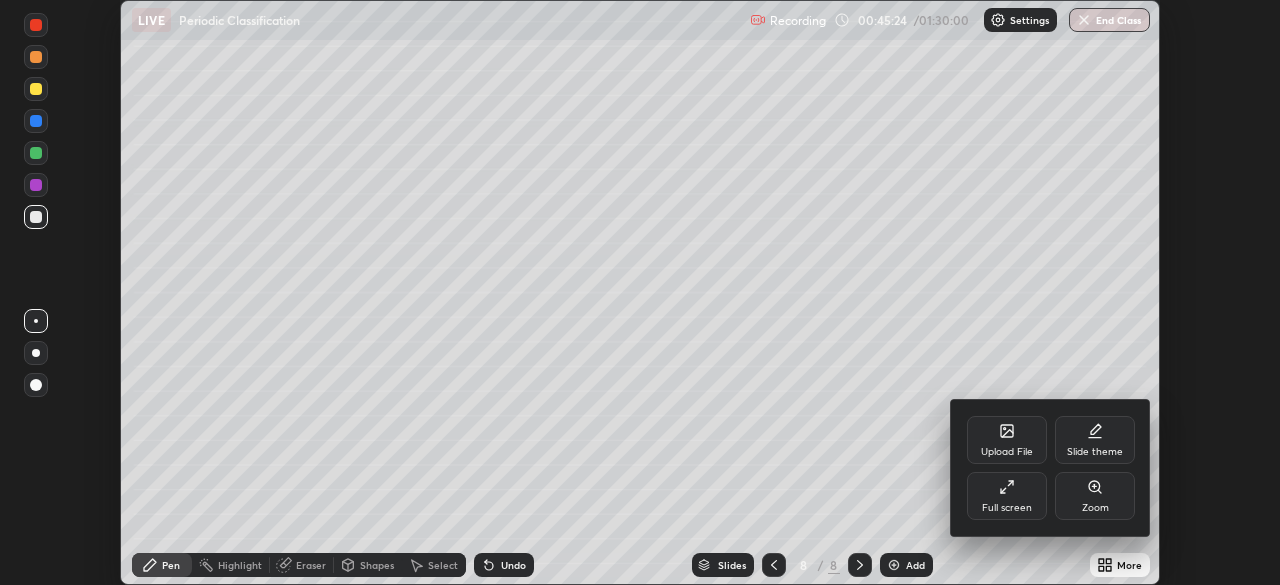 click on "Full screen" at bounding box center (1007, 496) 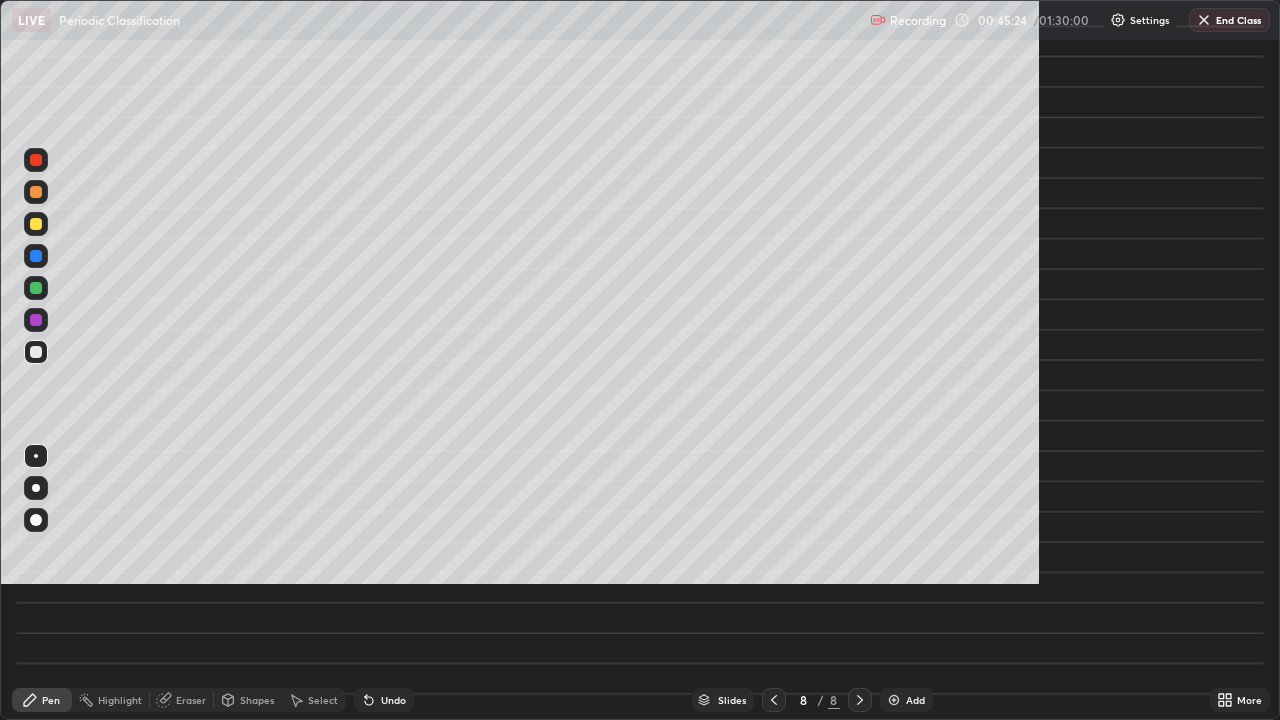 scroll, scrollTop: 99280, scrollLeft: 98720, axis: both 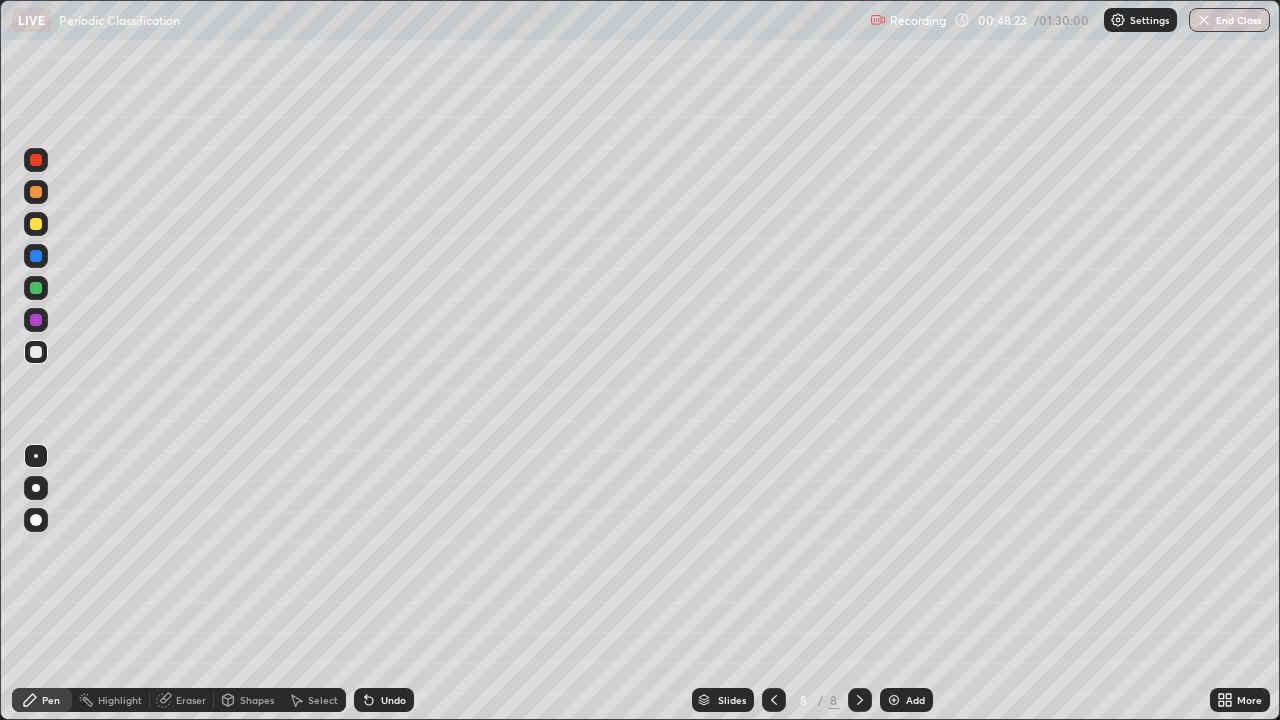 click at bounding box center (894, 700) 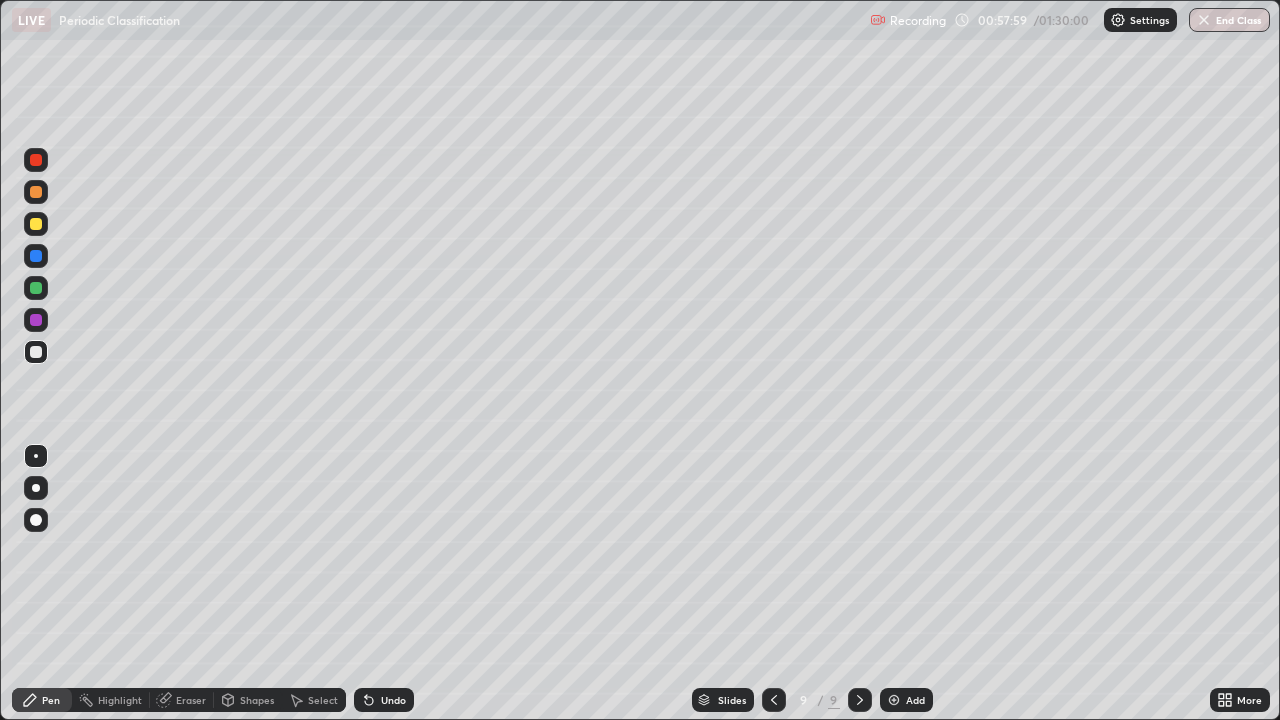 click on "Undo" at bounding box center (384, 700) 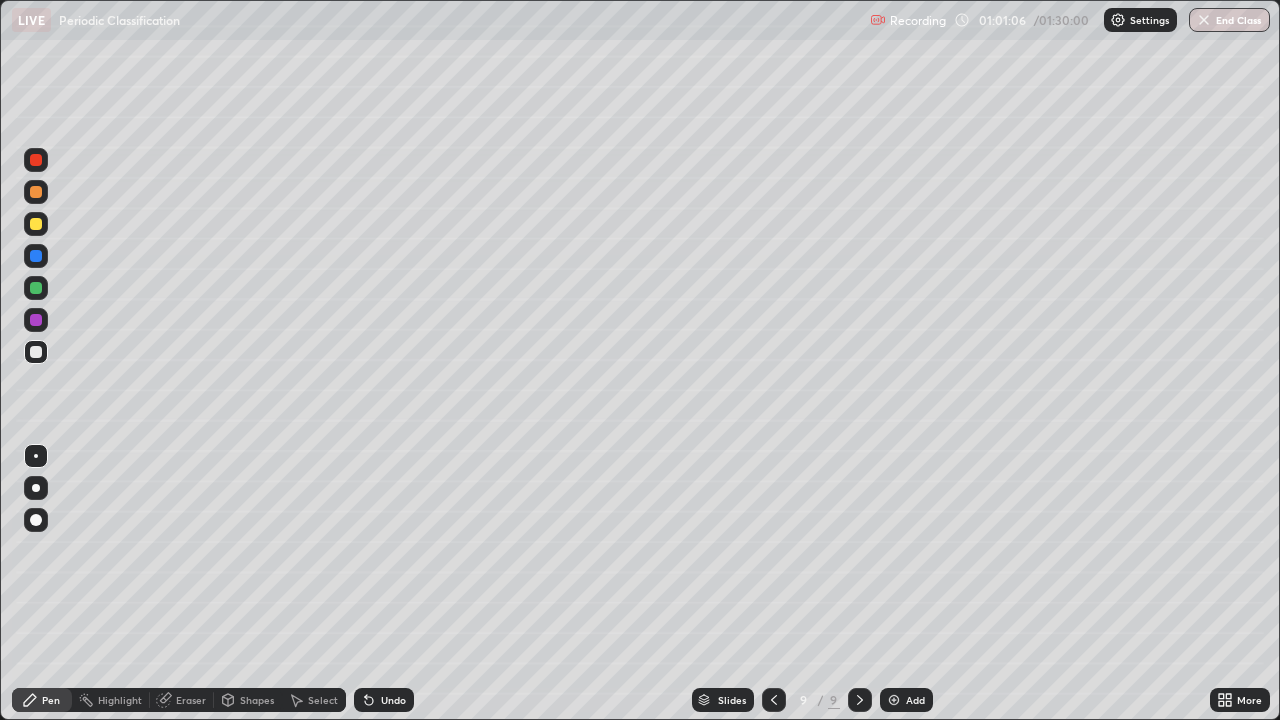 click on "Eraser" at bounding box center [191, 700] 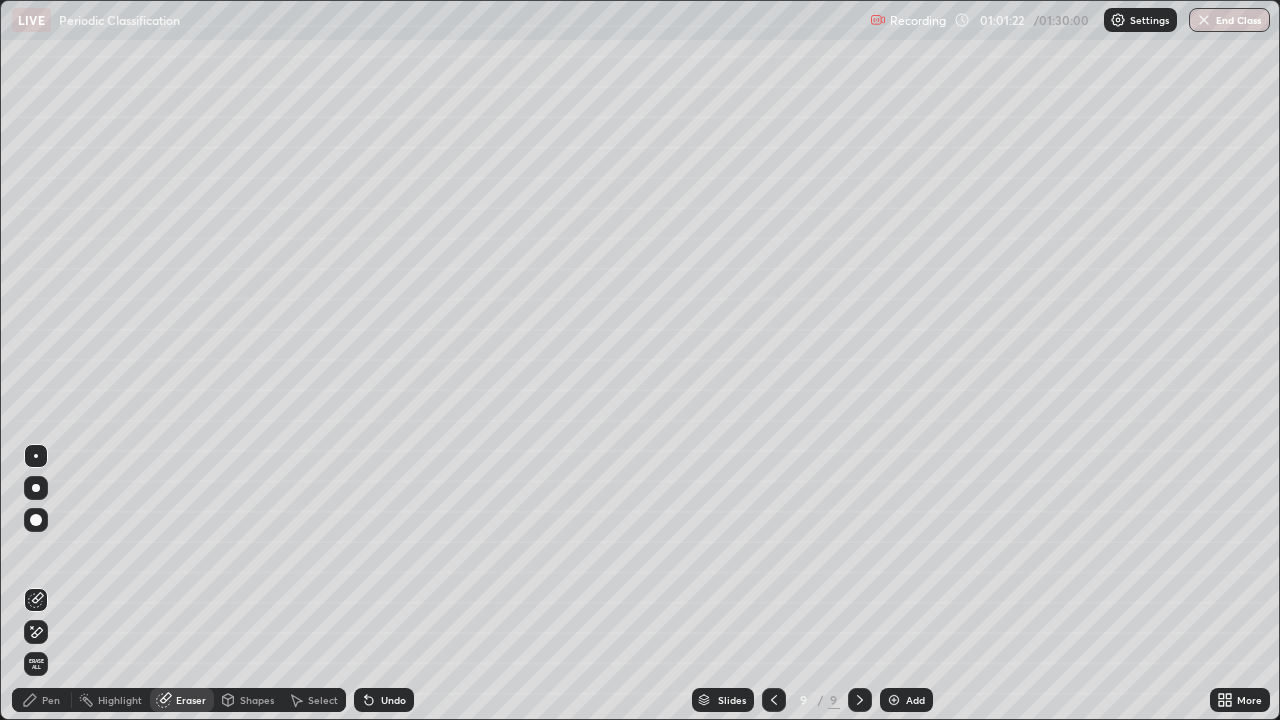 click on "Pen" at bounding box center (51, 700) 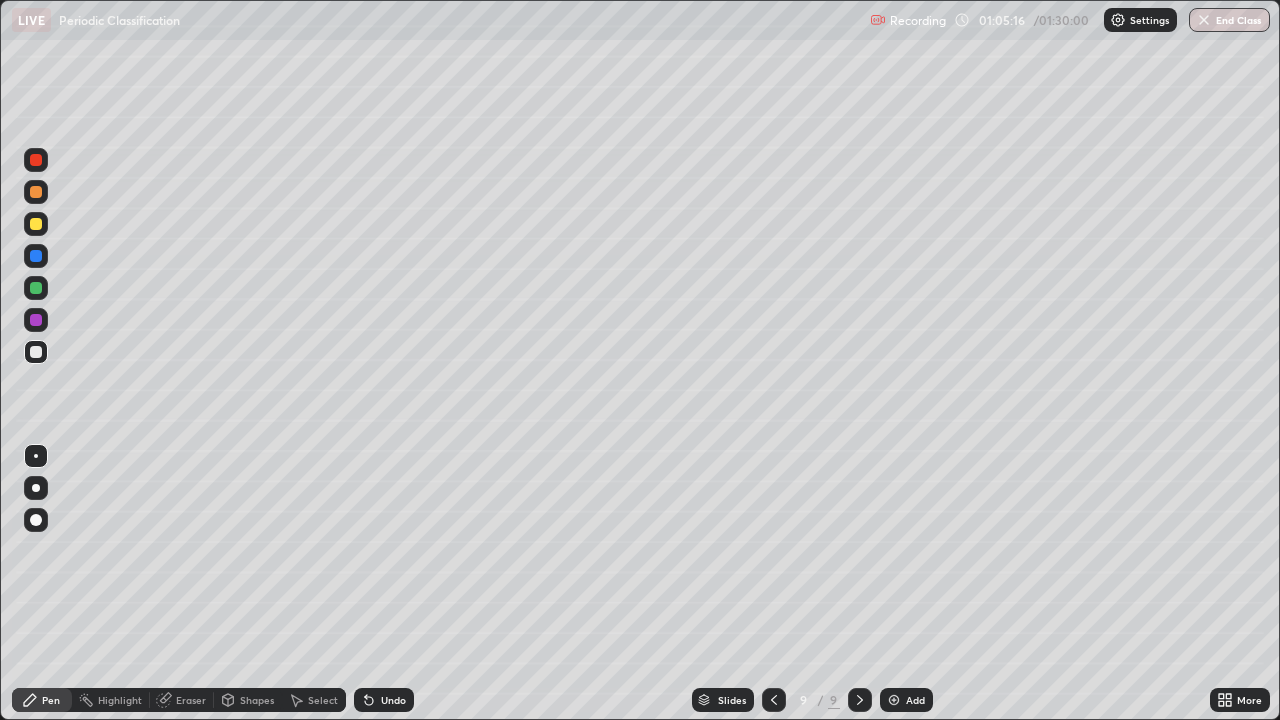 click on "Add" at bounding box center (906, 700) 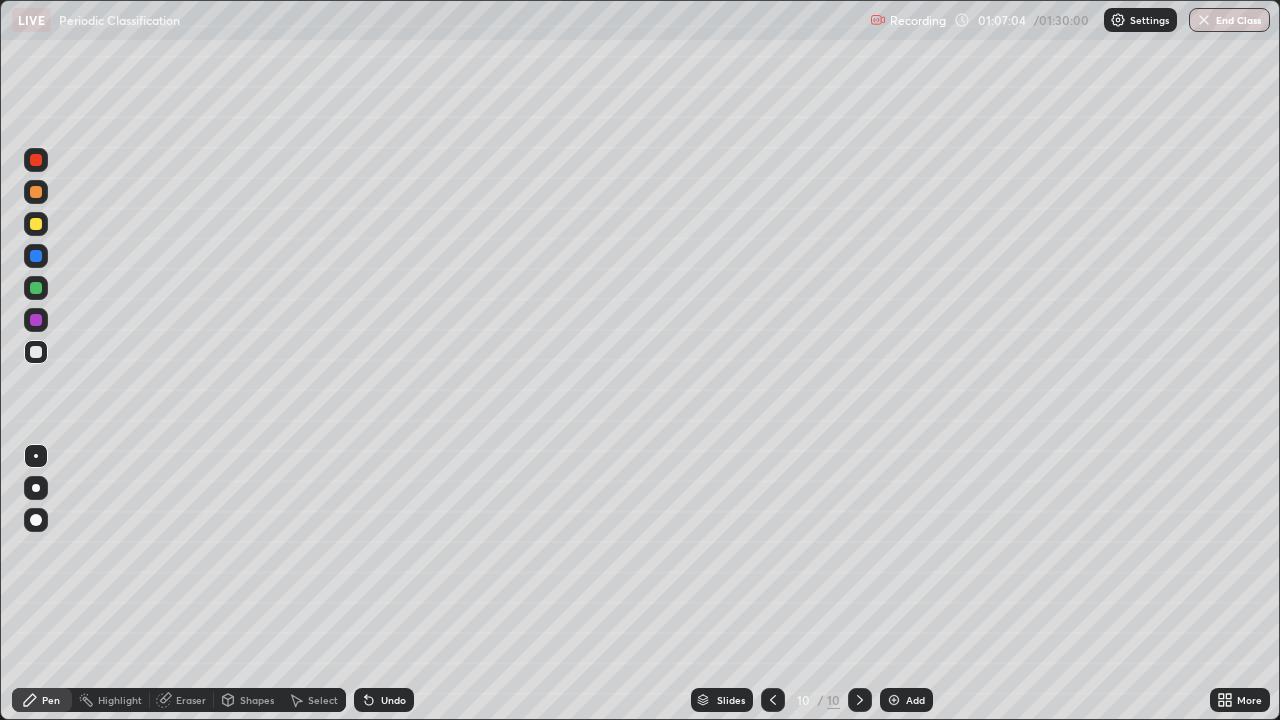 click on "LIVE Periodic Classification" at bounding box center [437, 20] 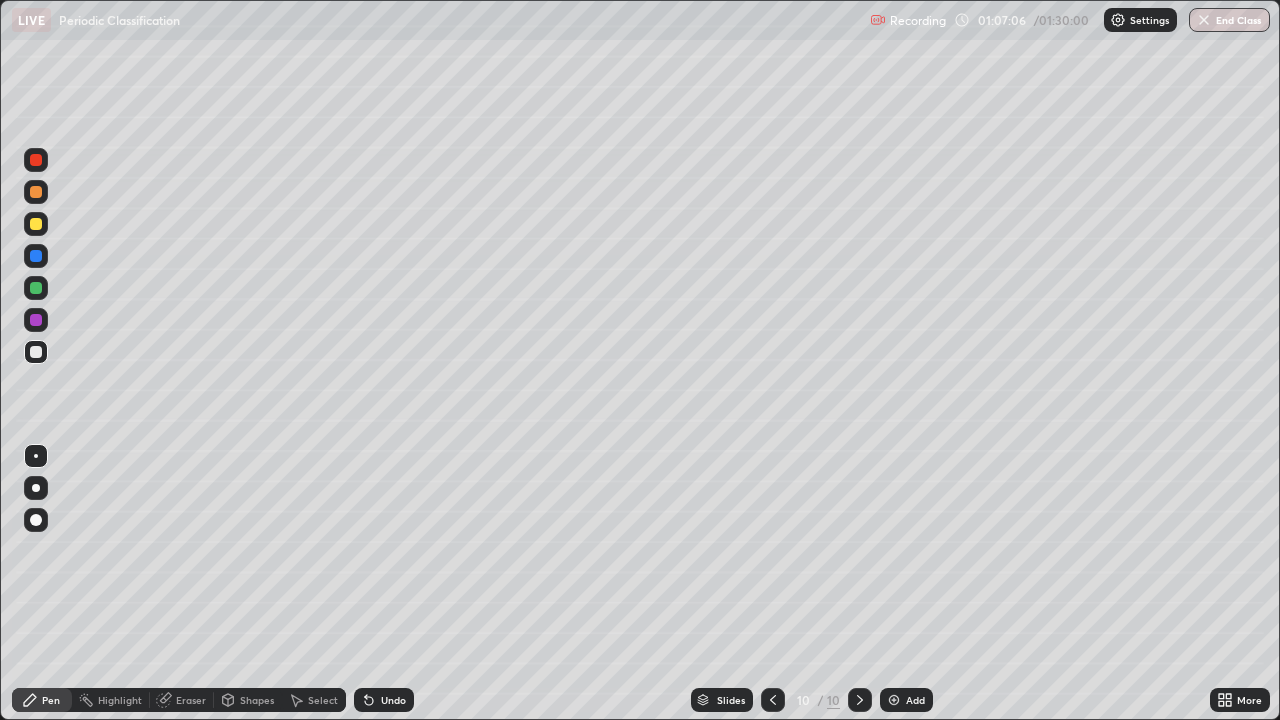 click on "LIVE Periodic Classification" at bounding box center (437, 20) 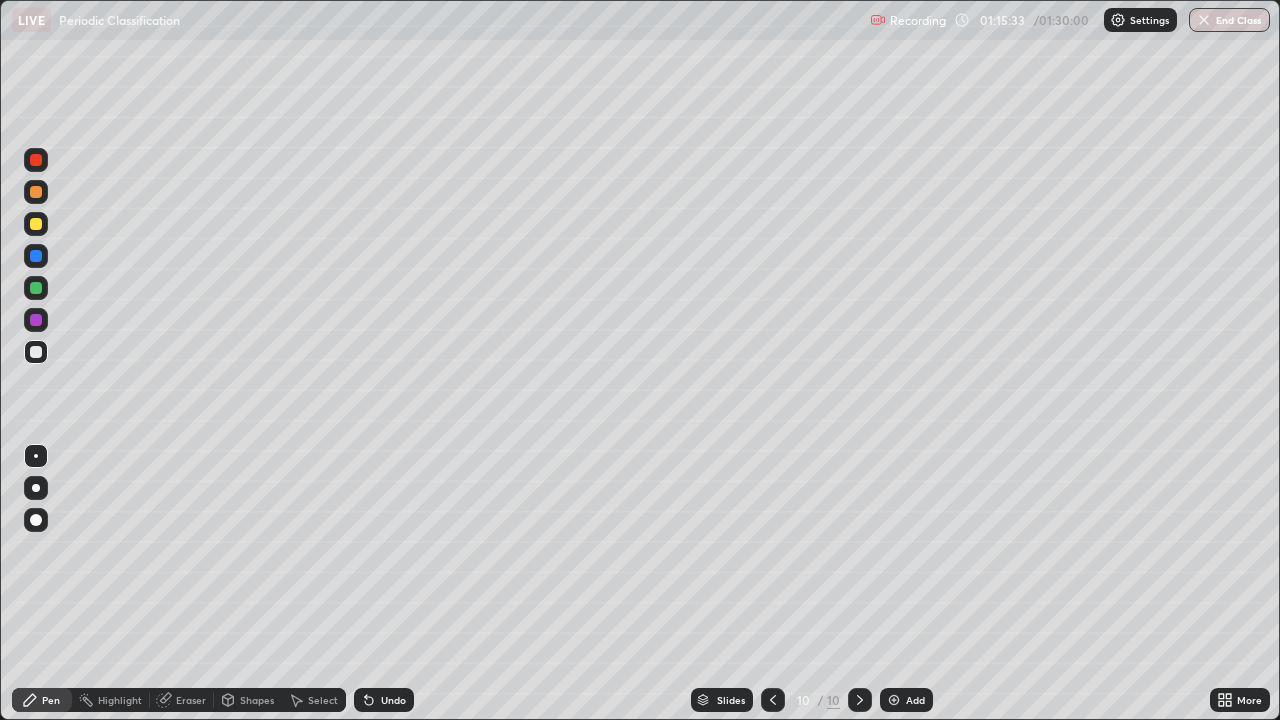 click on "Undo" at bounding box center (393, 700) 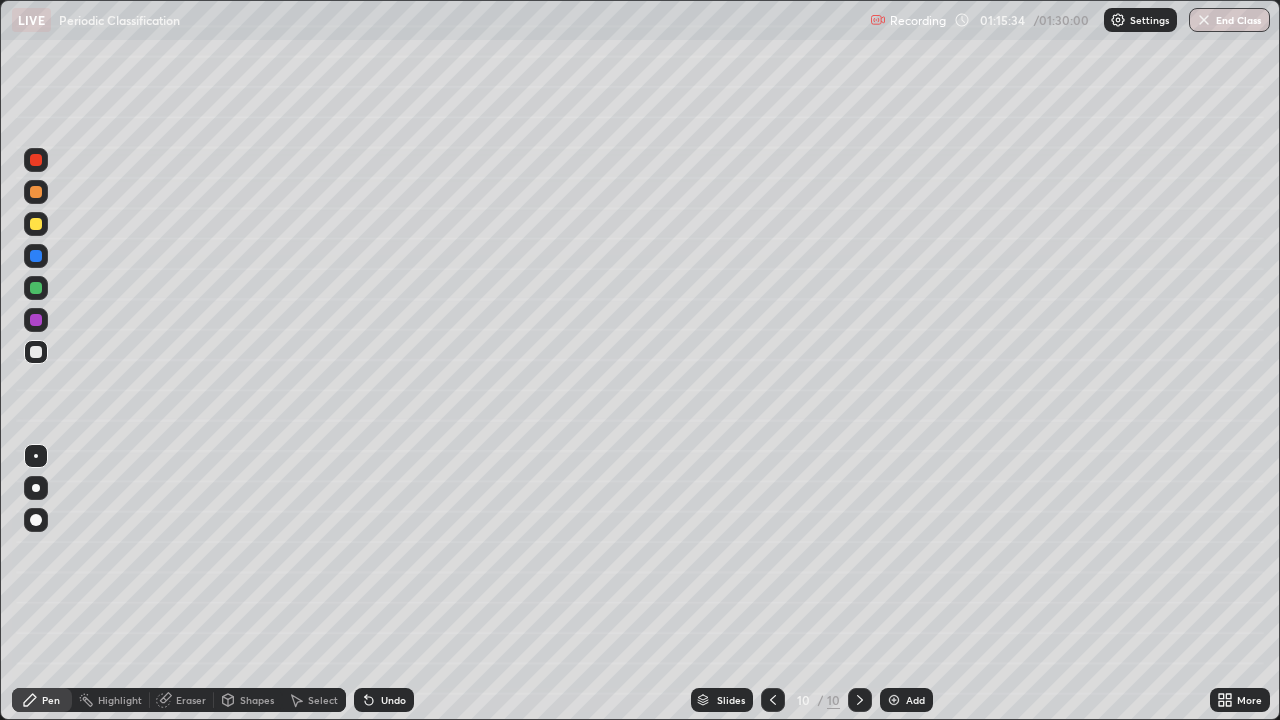 click on "Undo" at bounding box center [384, 700] 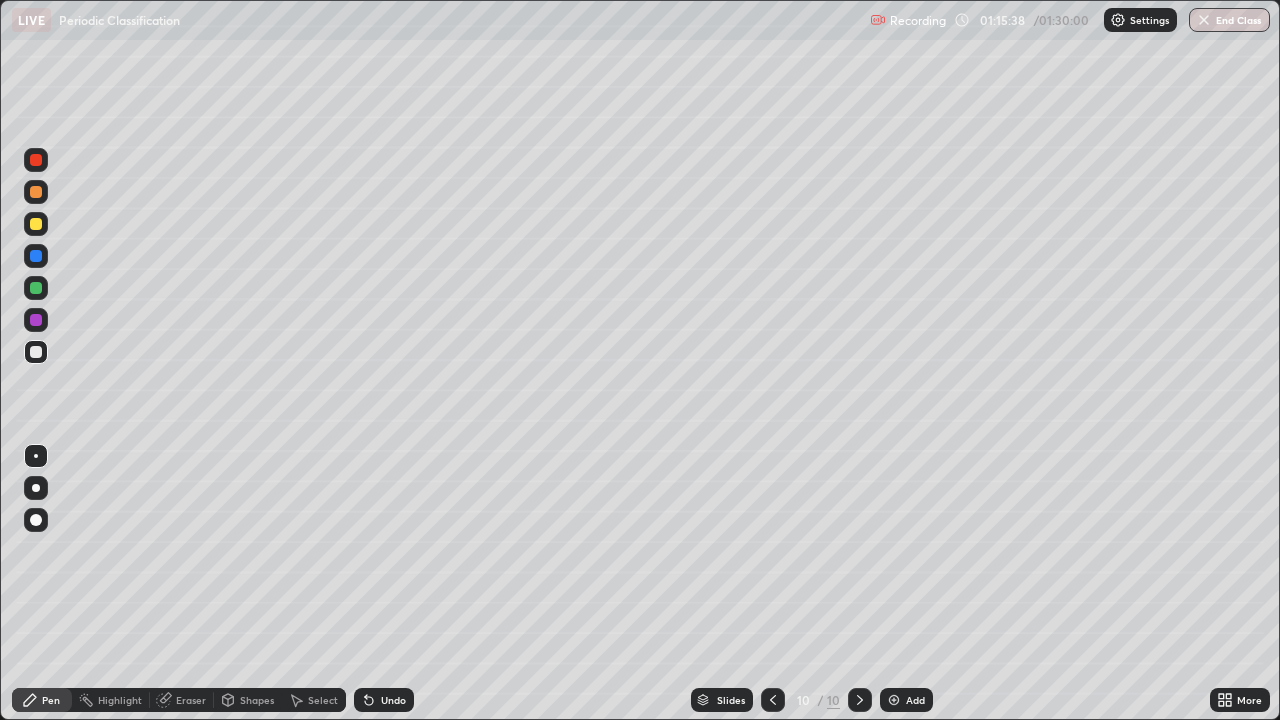 click on "Eraser" at bounding box center [191, 700] 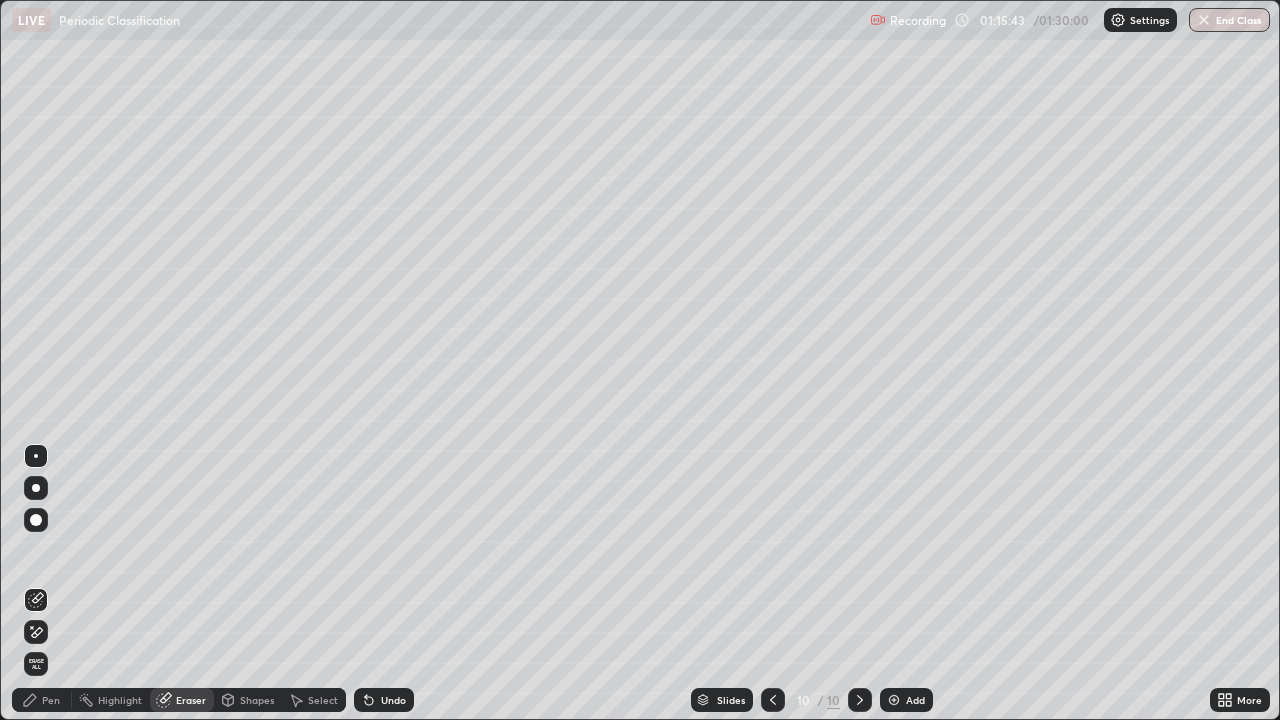 click on "Pen" at bounding box center (42, 700) 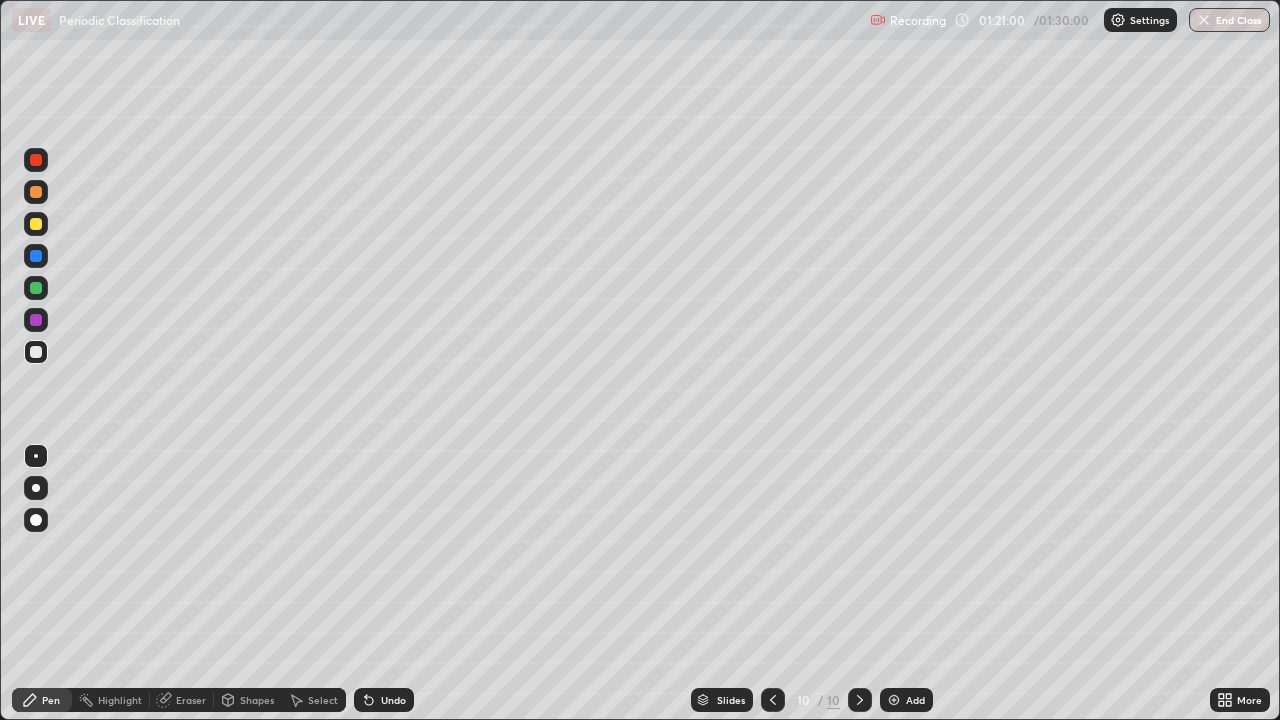 click on "End Class" at bounding box center [1229, 20] 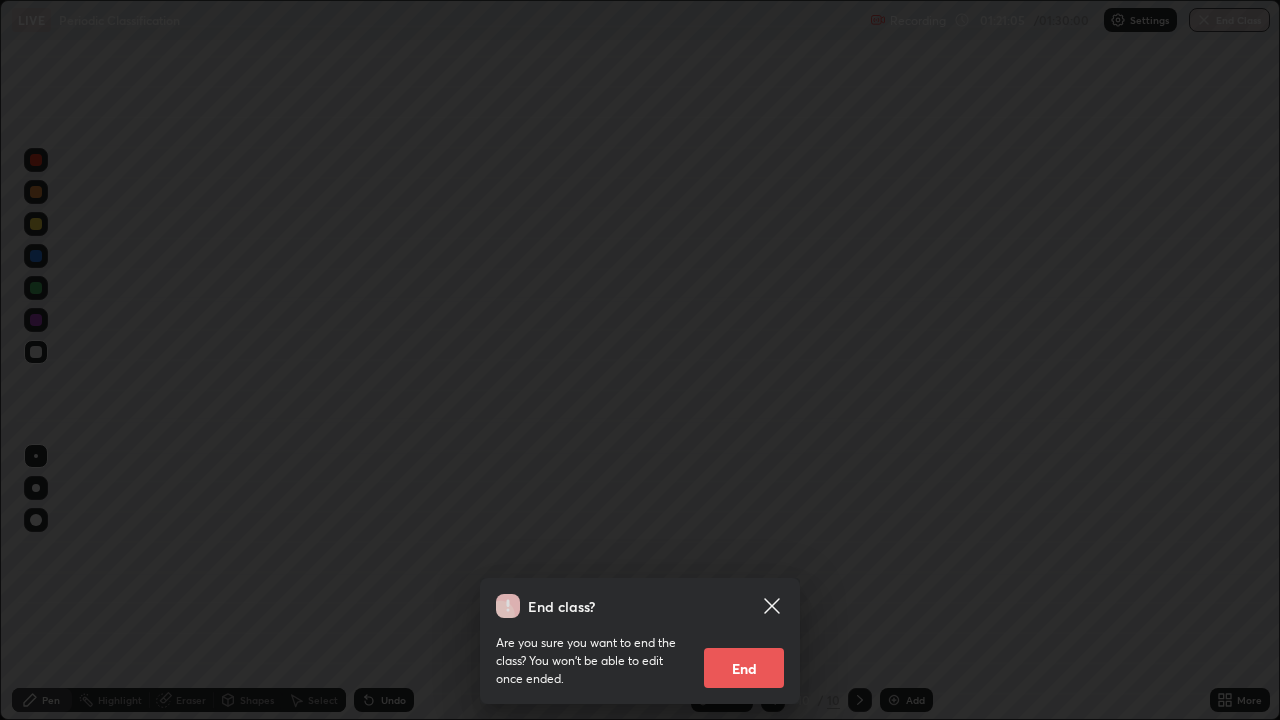 click on "End" at bounding box center [744, 668] 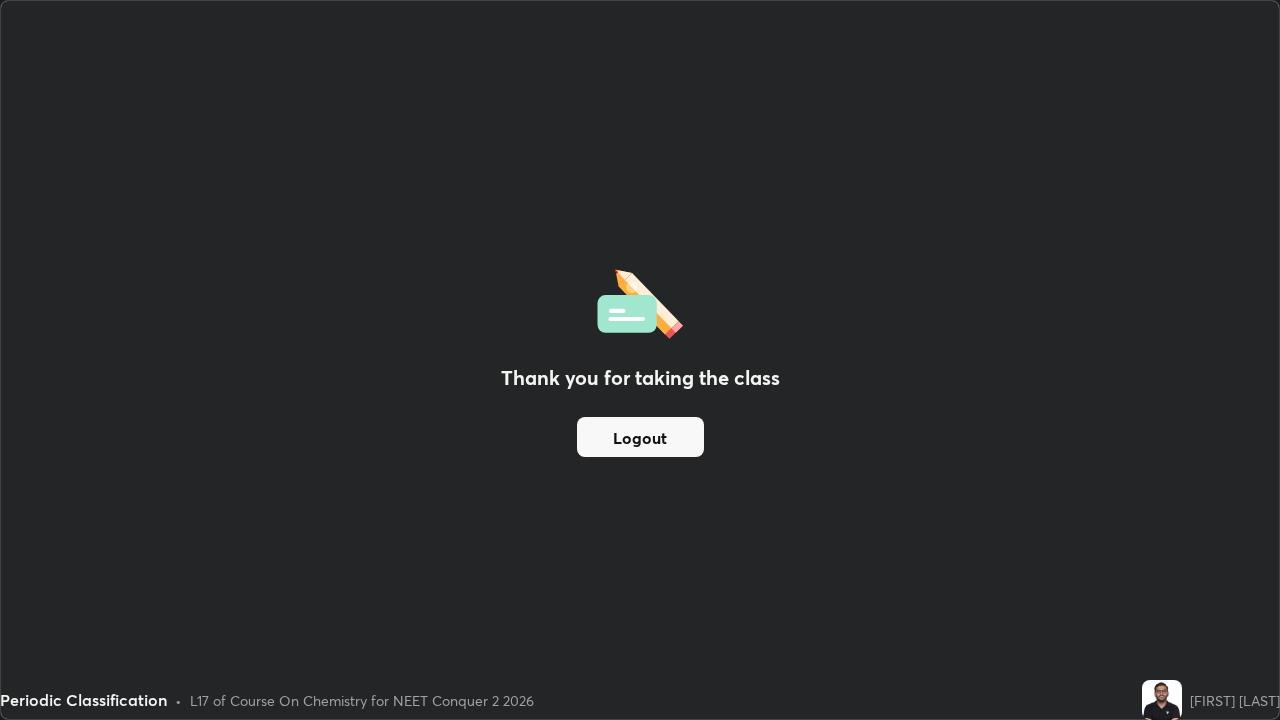 click on "Thank you for taking the class Logout" at bounding box center [640, 360] 